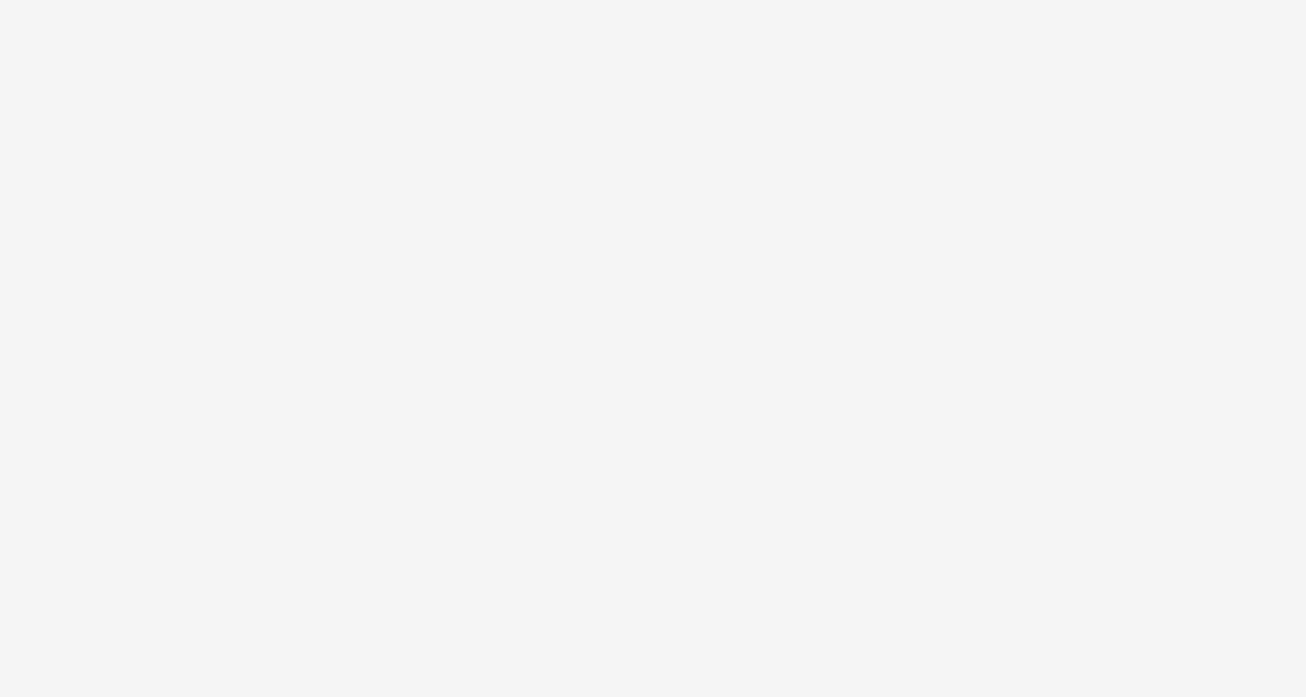 scroll, scrollTop: 0, scrollLeft: 0, axis: both 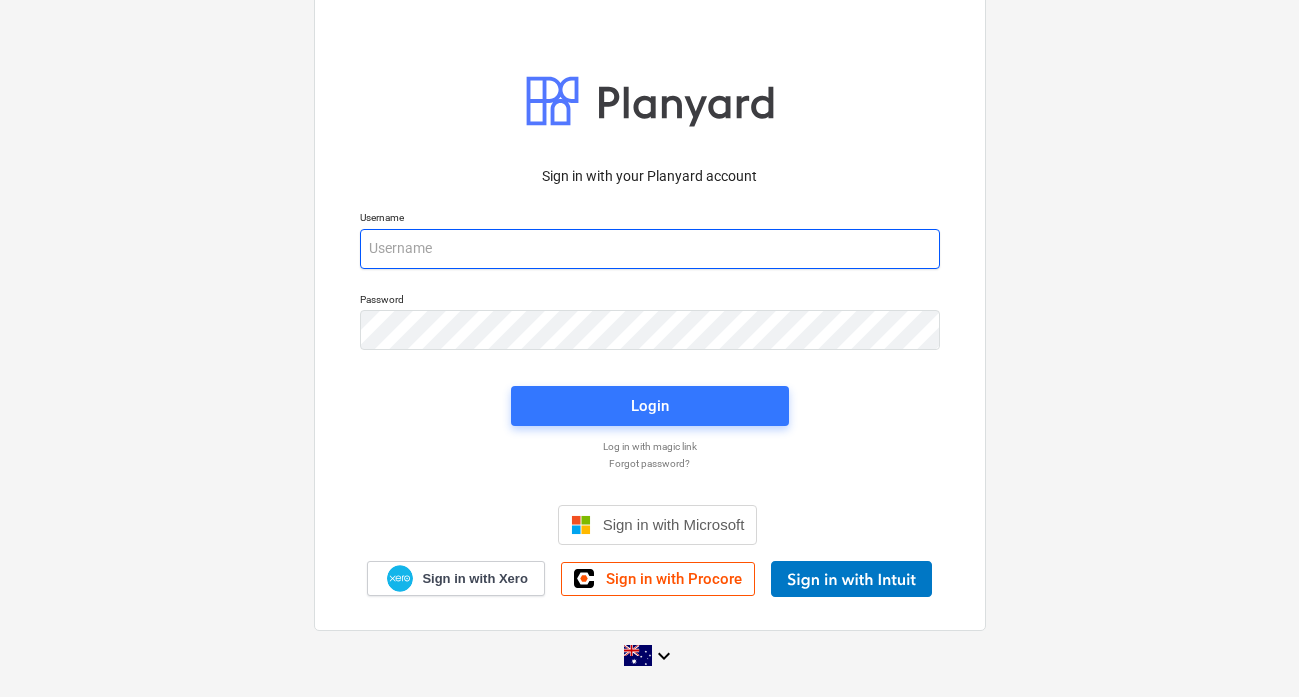 type on "[EMAIL_ADDRESS][DOMAIN_NAME]" 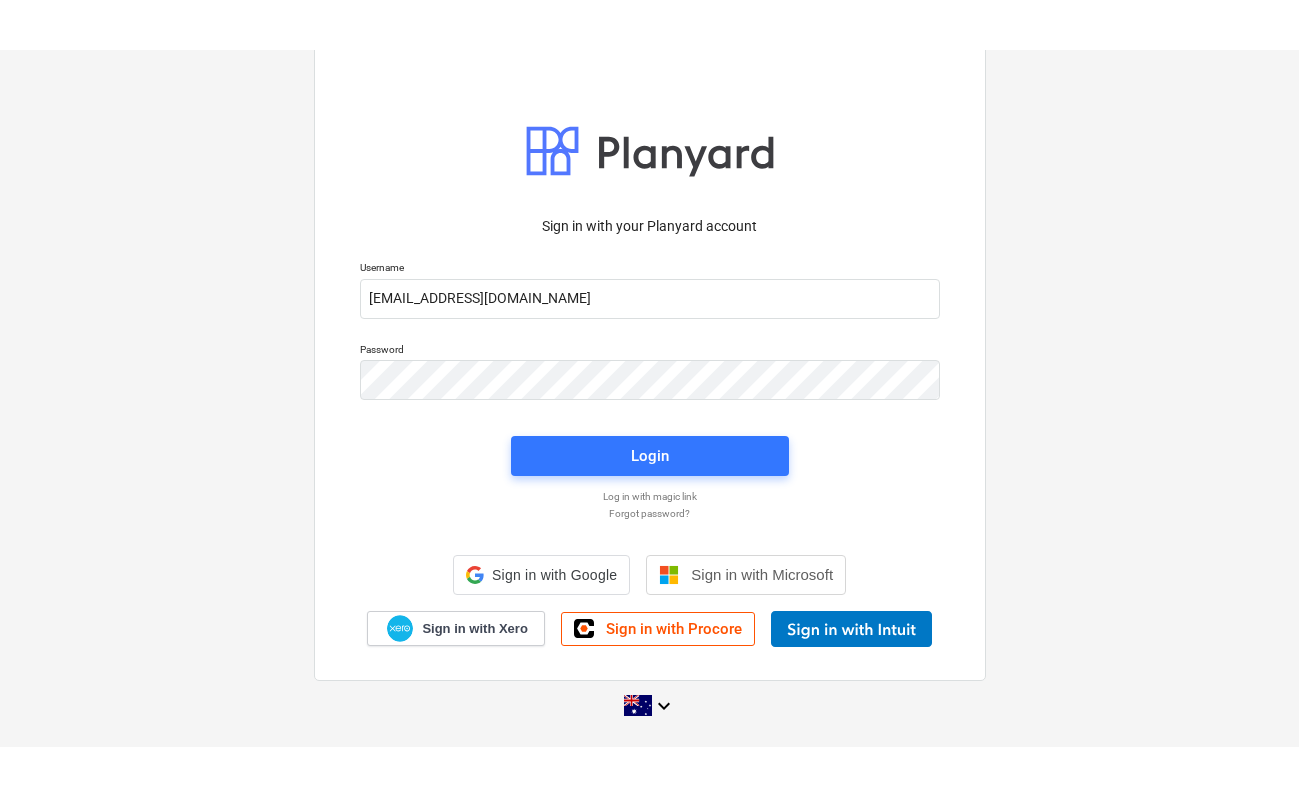 scroll, scrollTop: 0, scrollLeft: 0, axis: both 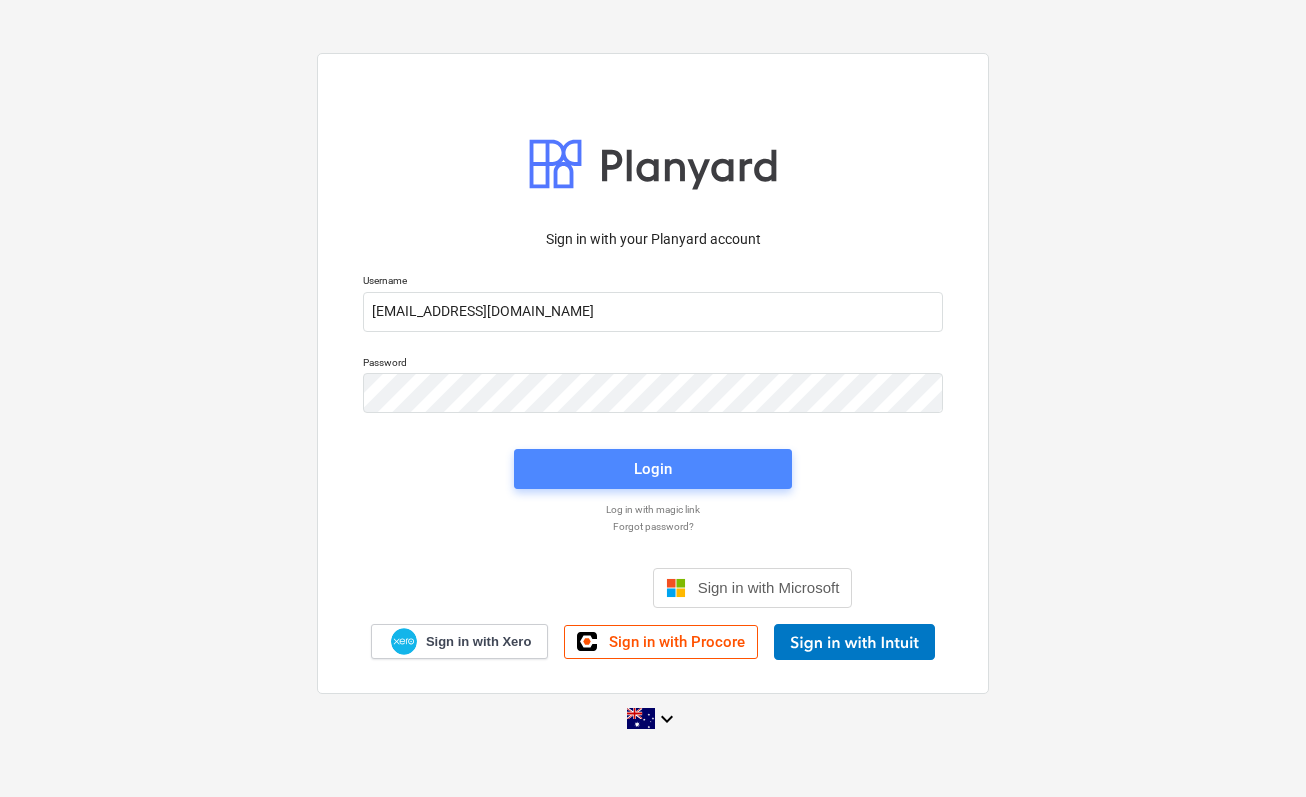 click on "Login" at bounding box center [653, 469] 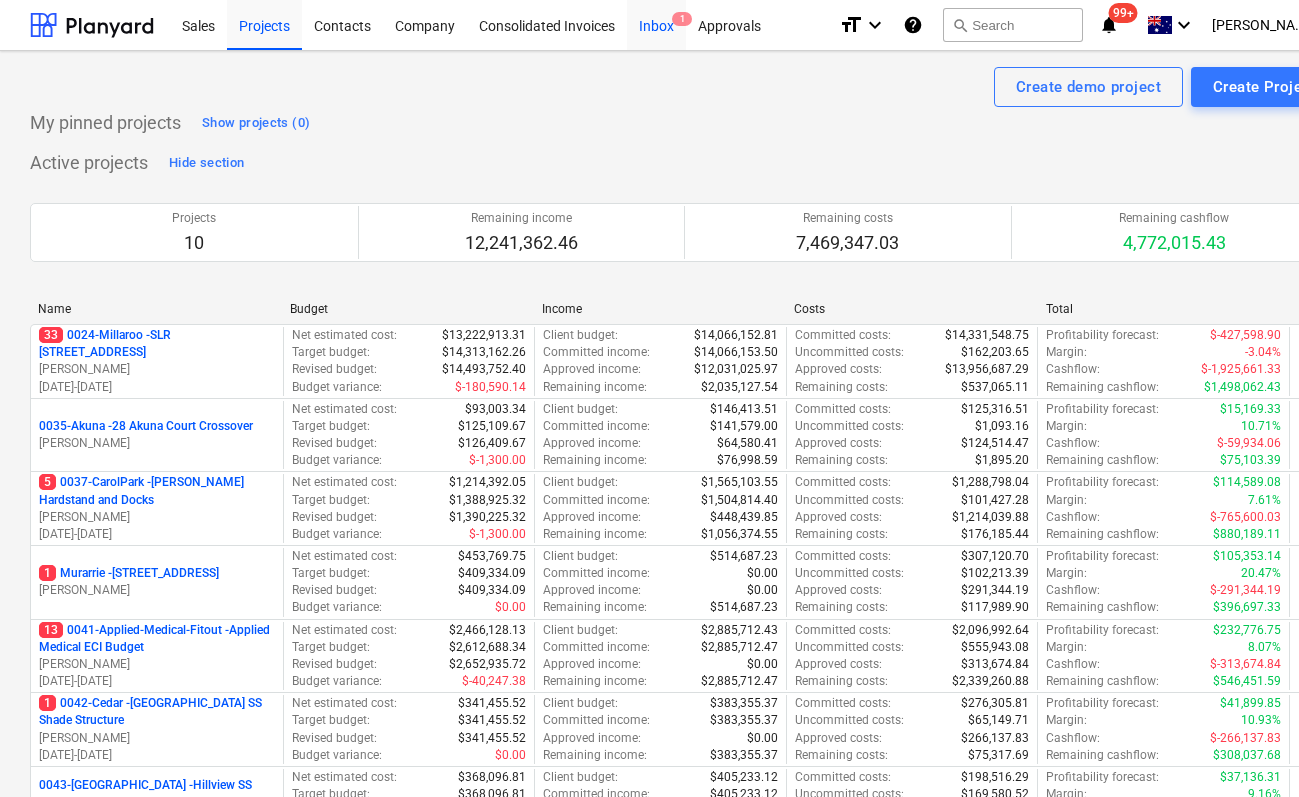 click on "Inbox 1" at bounding box center (656, 24) 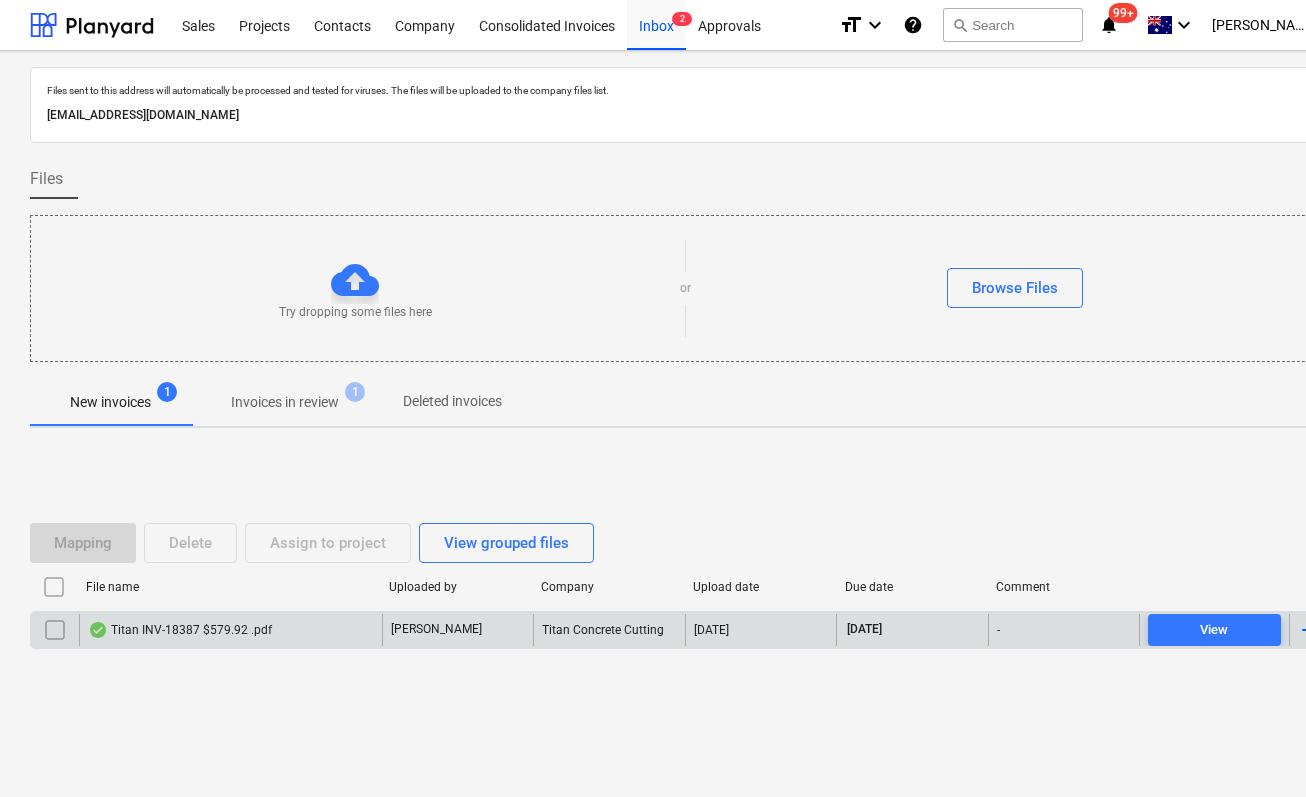 click on "Titan INV-18387 $579.92 .pdf" at bounding box center (230, 630) 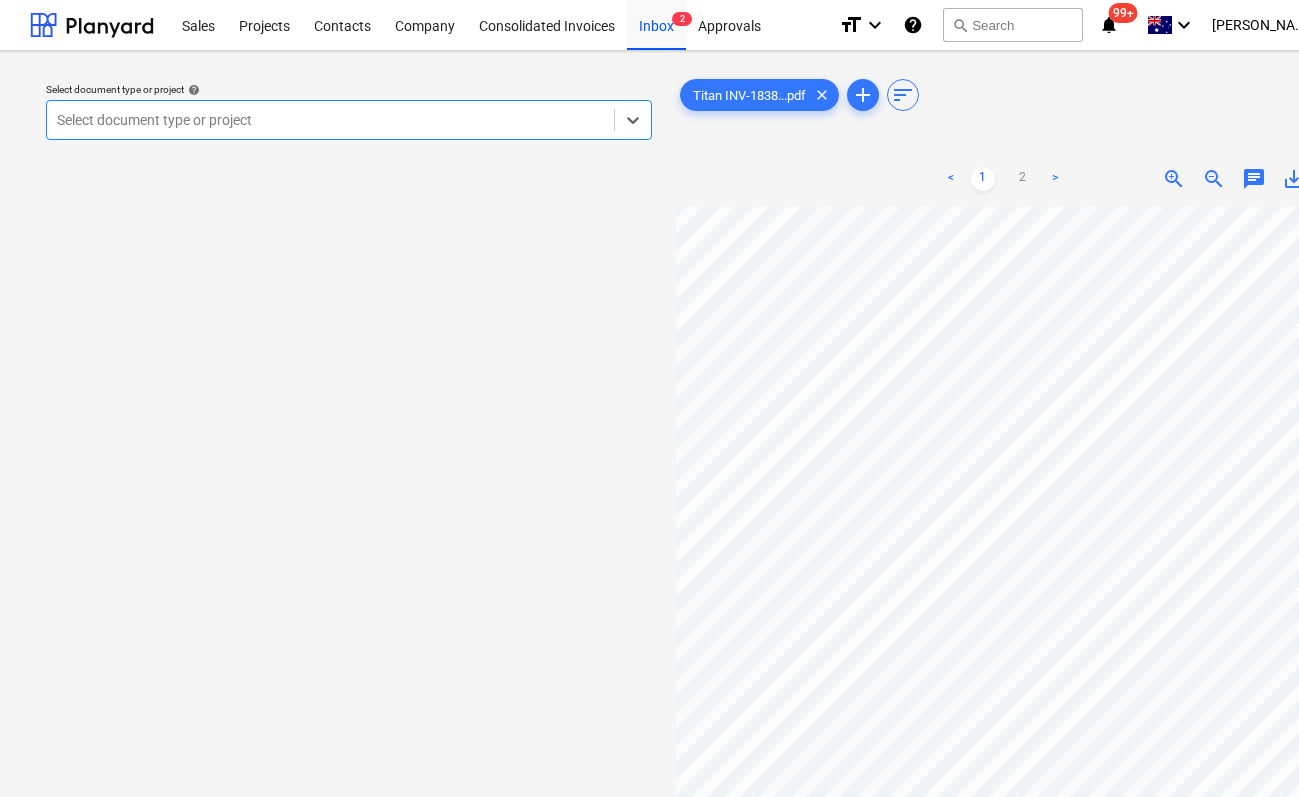 scroll, scrollTop: 6, scrollLeft: 250, axis: both 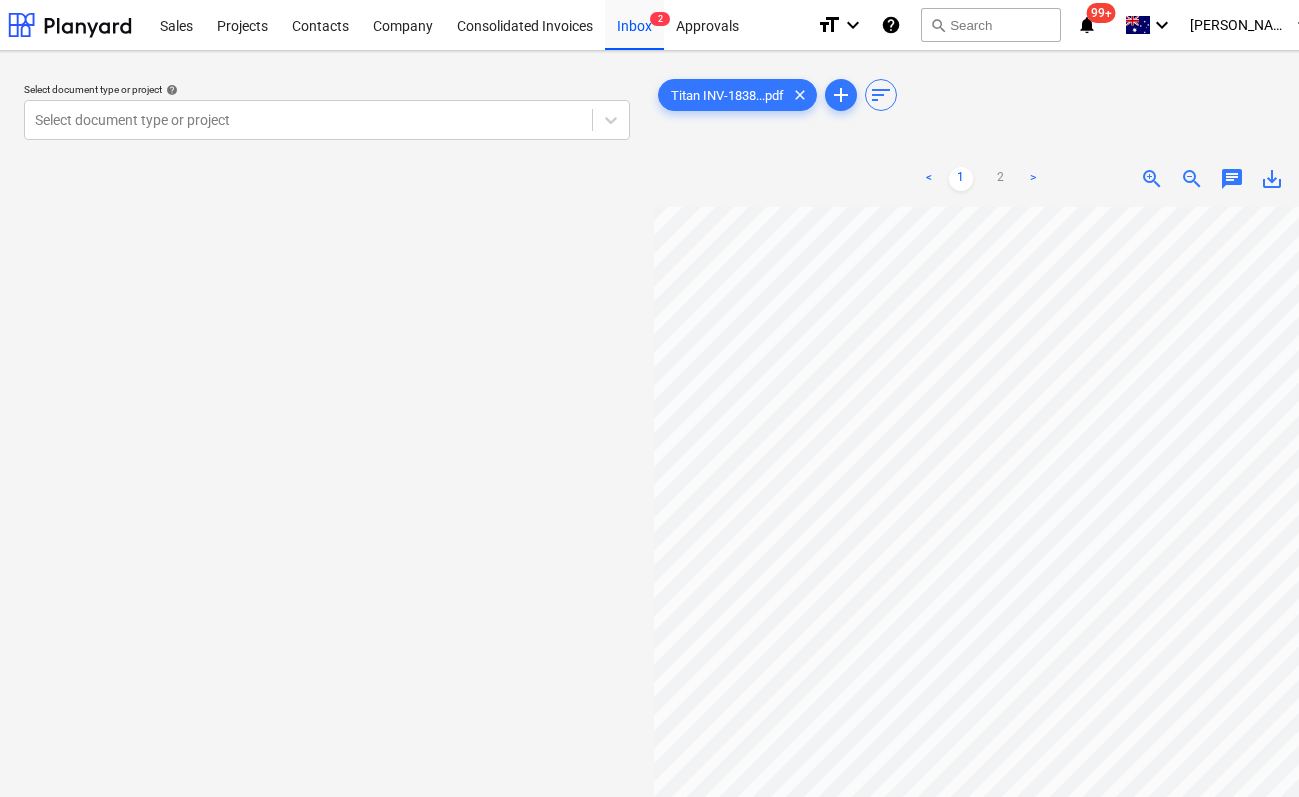 click on ">" at bounding box center (1033, 179) 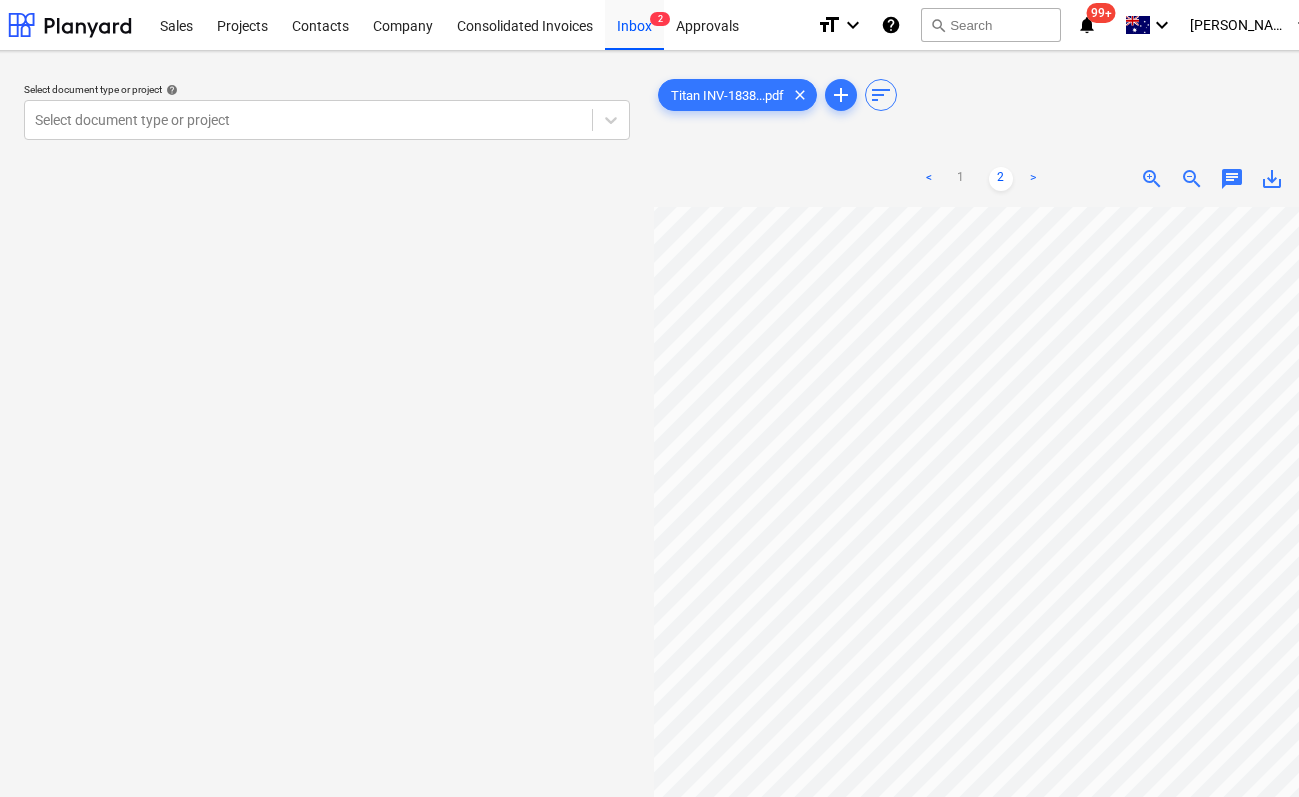 scroll, scrollTop: 537, scrollLeft: 57, axis: both 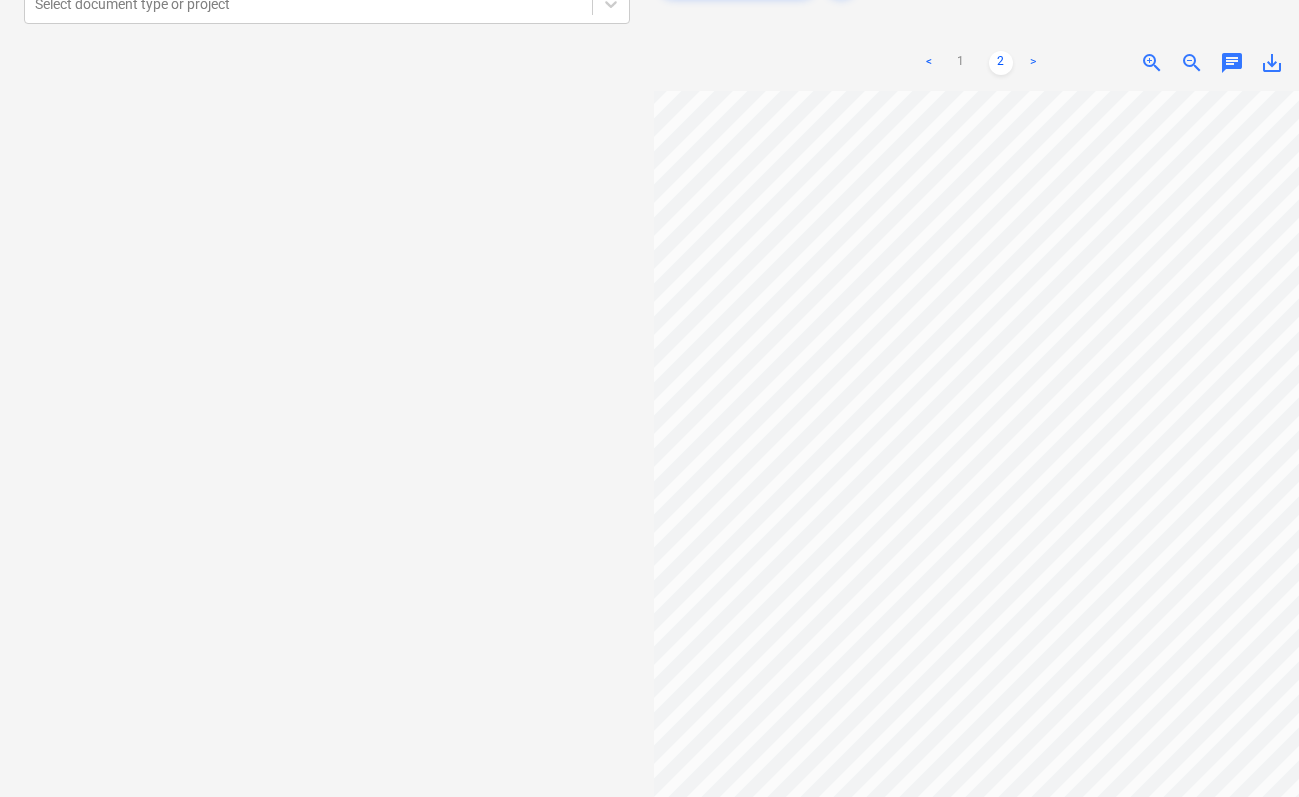 click on "<" at bounding box center [929, 63] 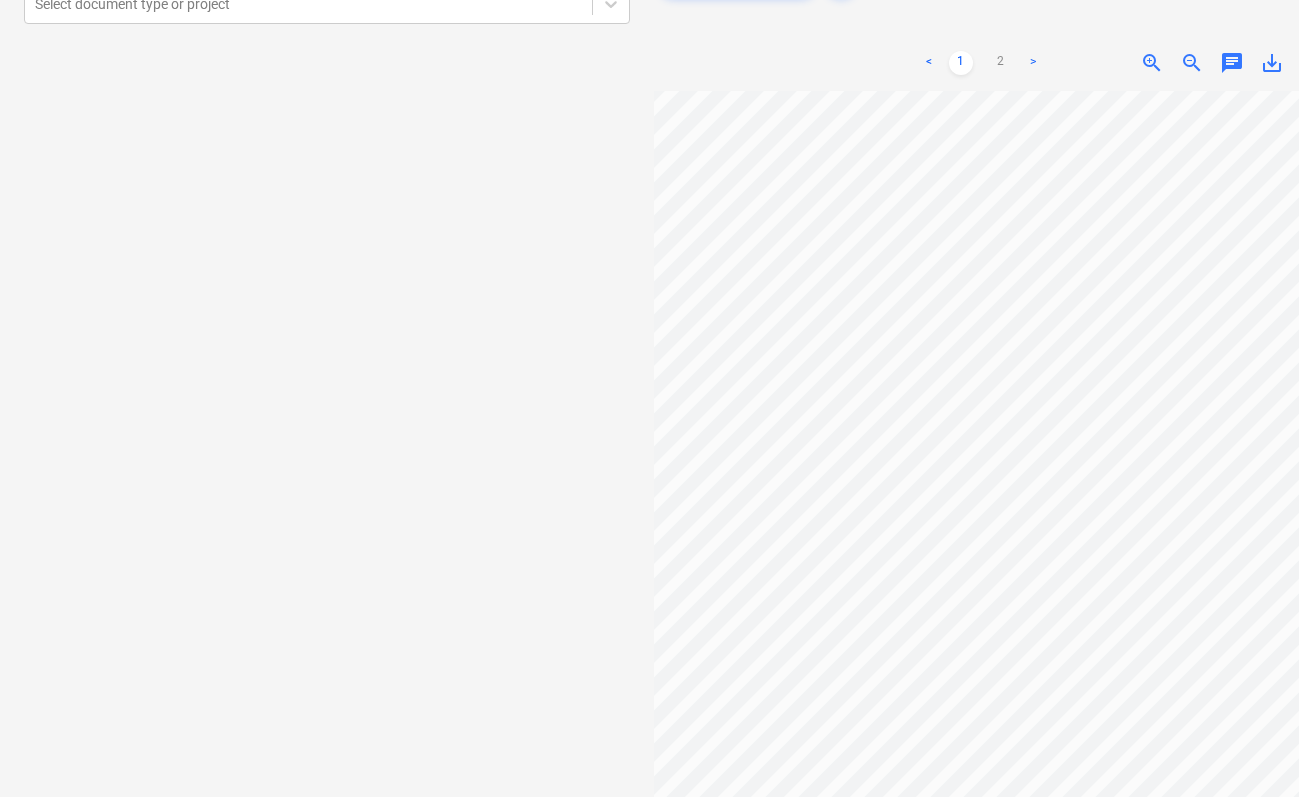 scroll, scrollTop: 0, scrollLeft: 0, axis: both 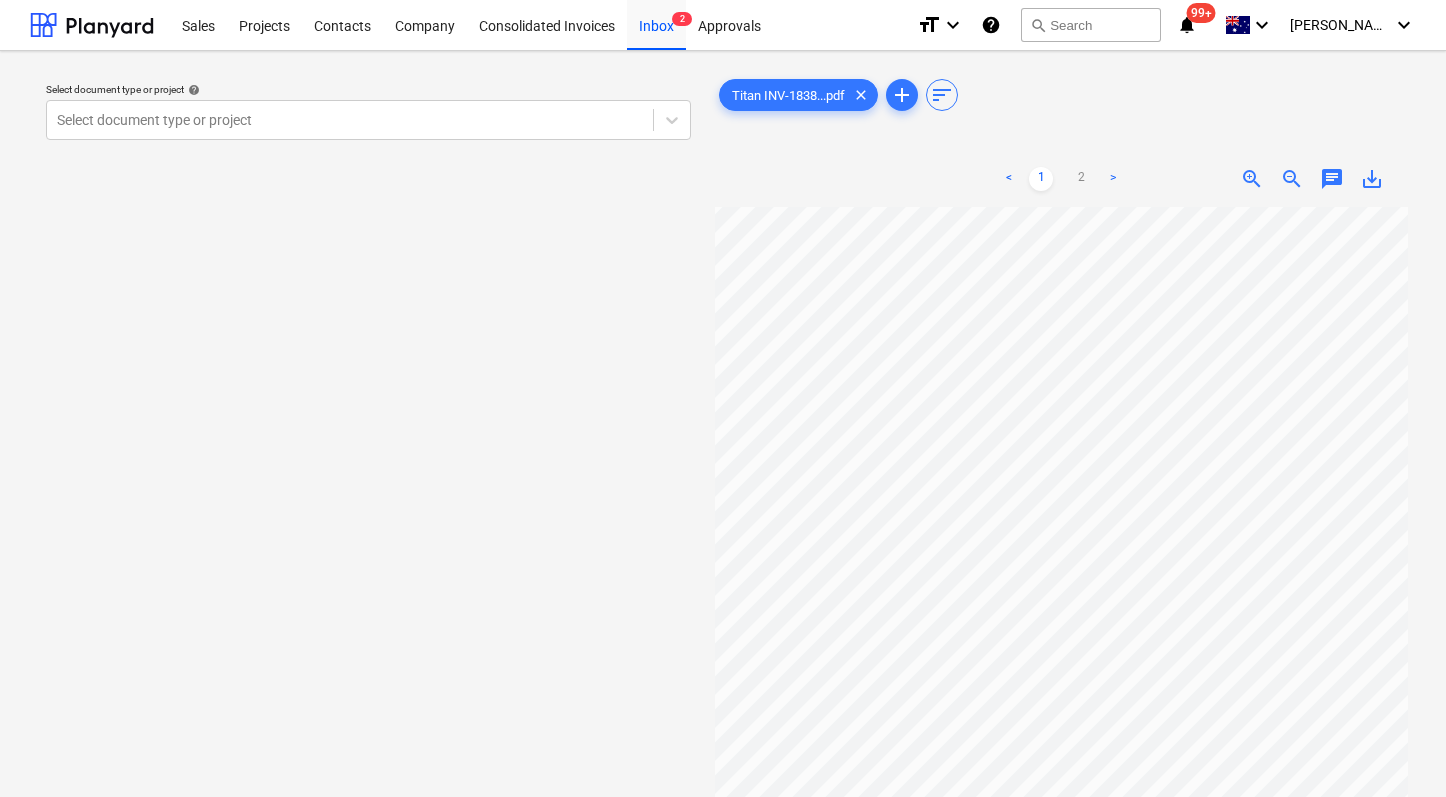 click on "Select document type or project help Select document type or project" at bounding box center (368, 511) 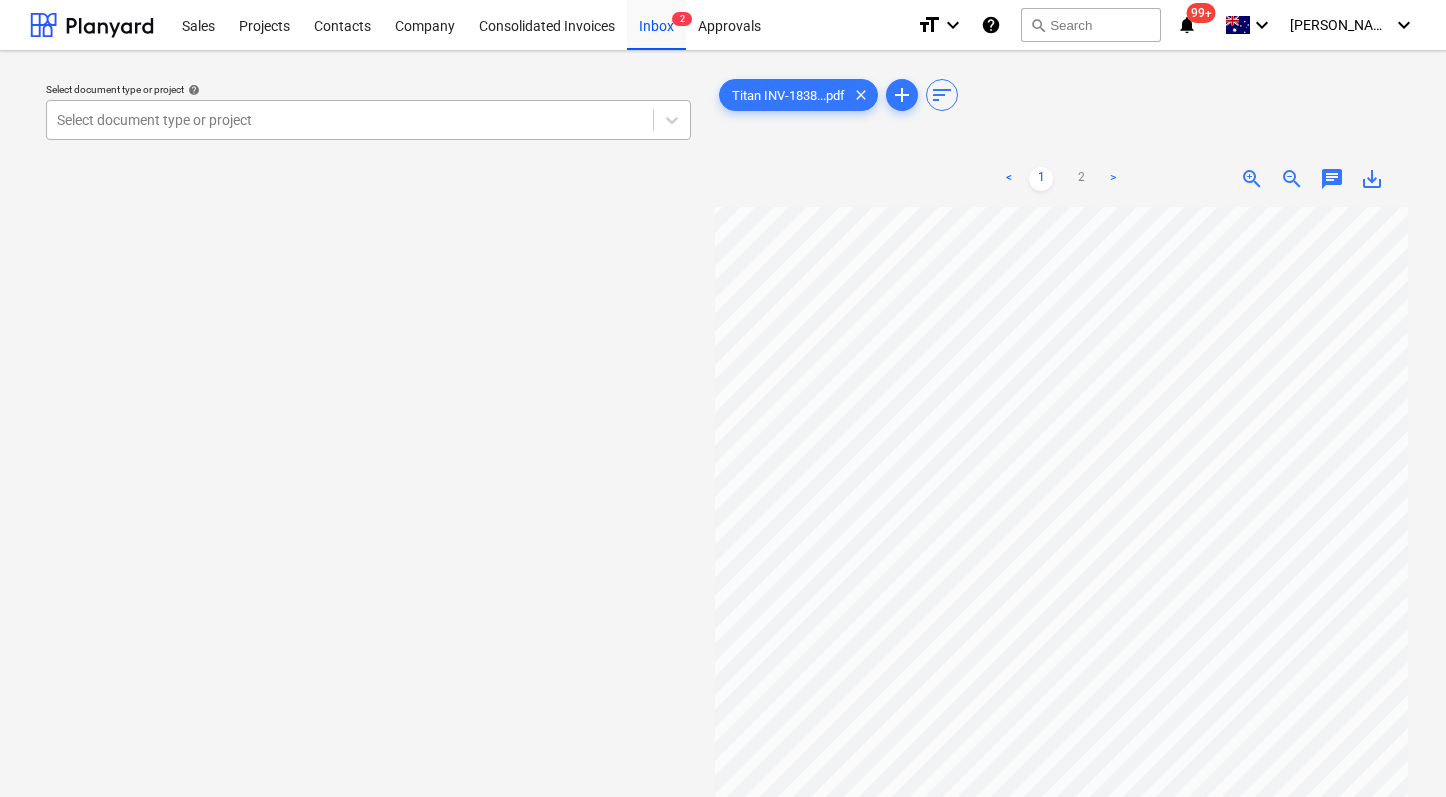 click on "Select document type or project" at bounding box center [368, 120] 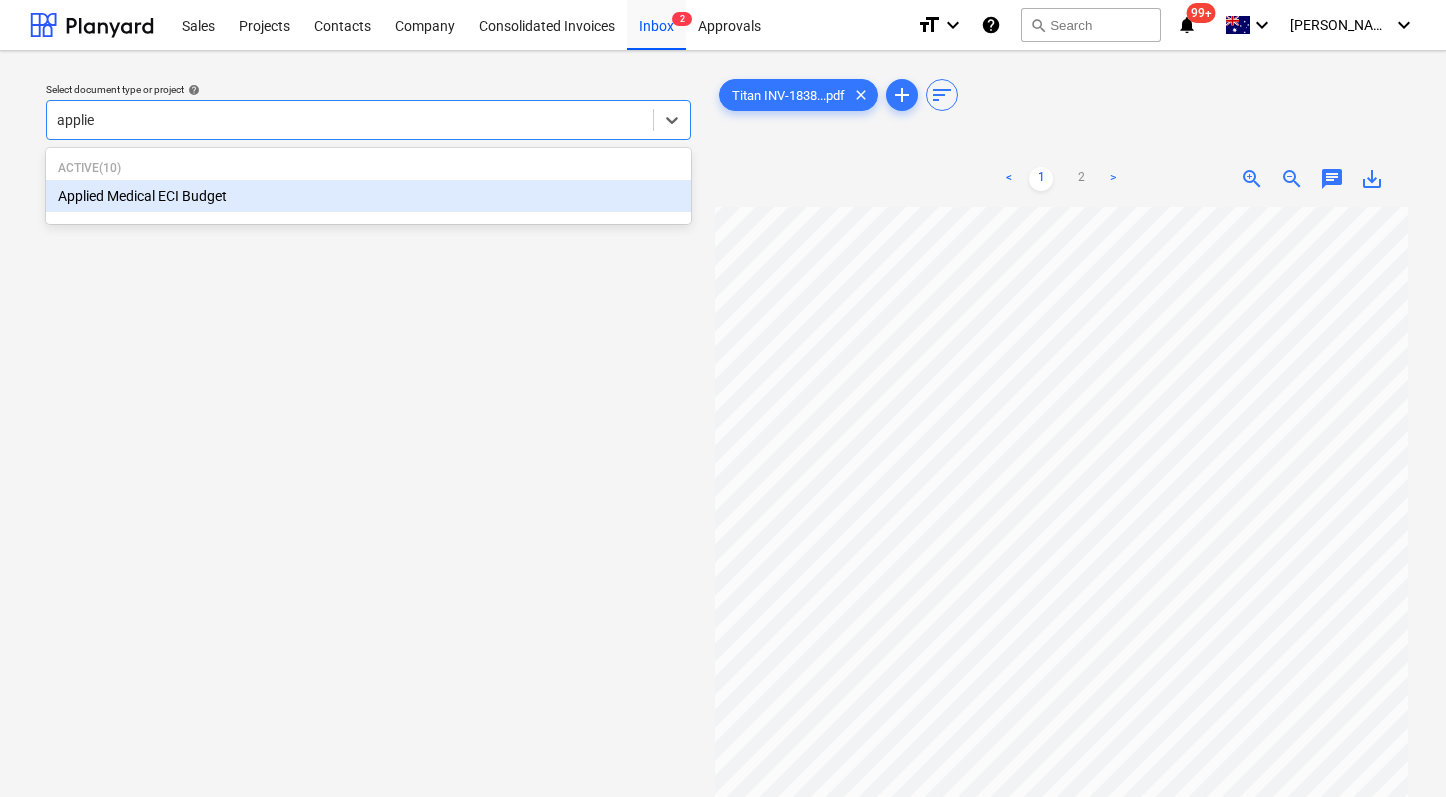 type on "applied" 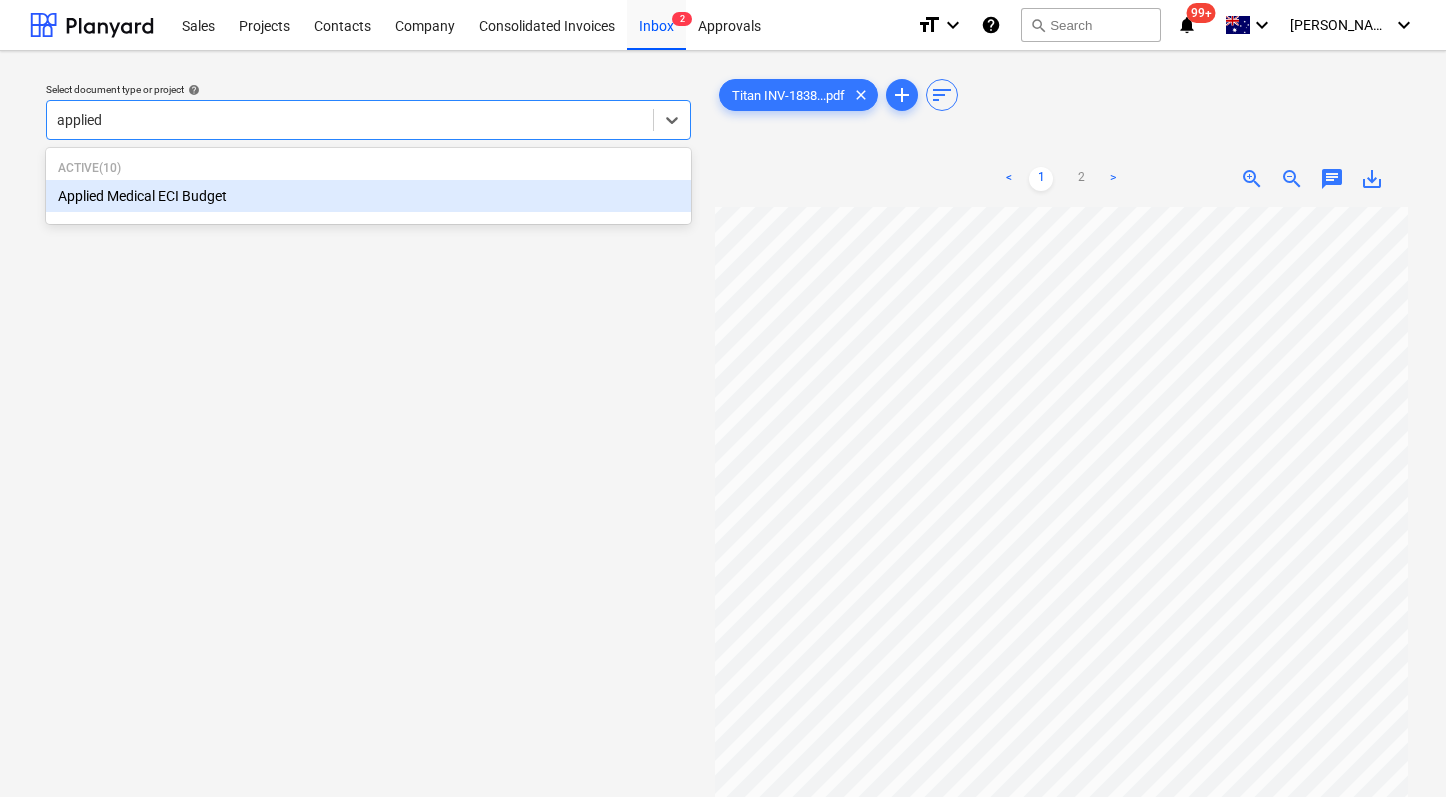 click on "Applied Medical ECI Budget" at bounding box center [368, 196] 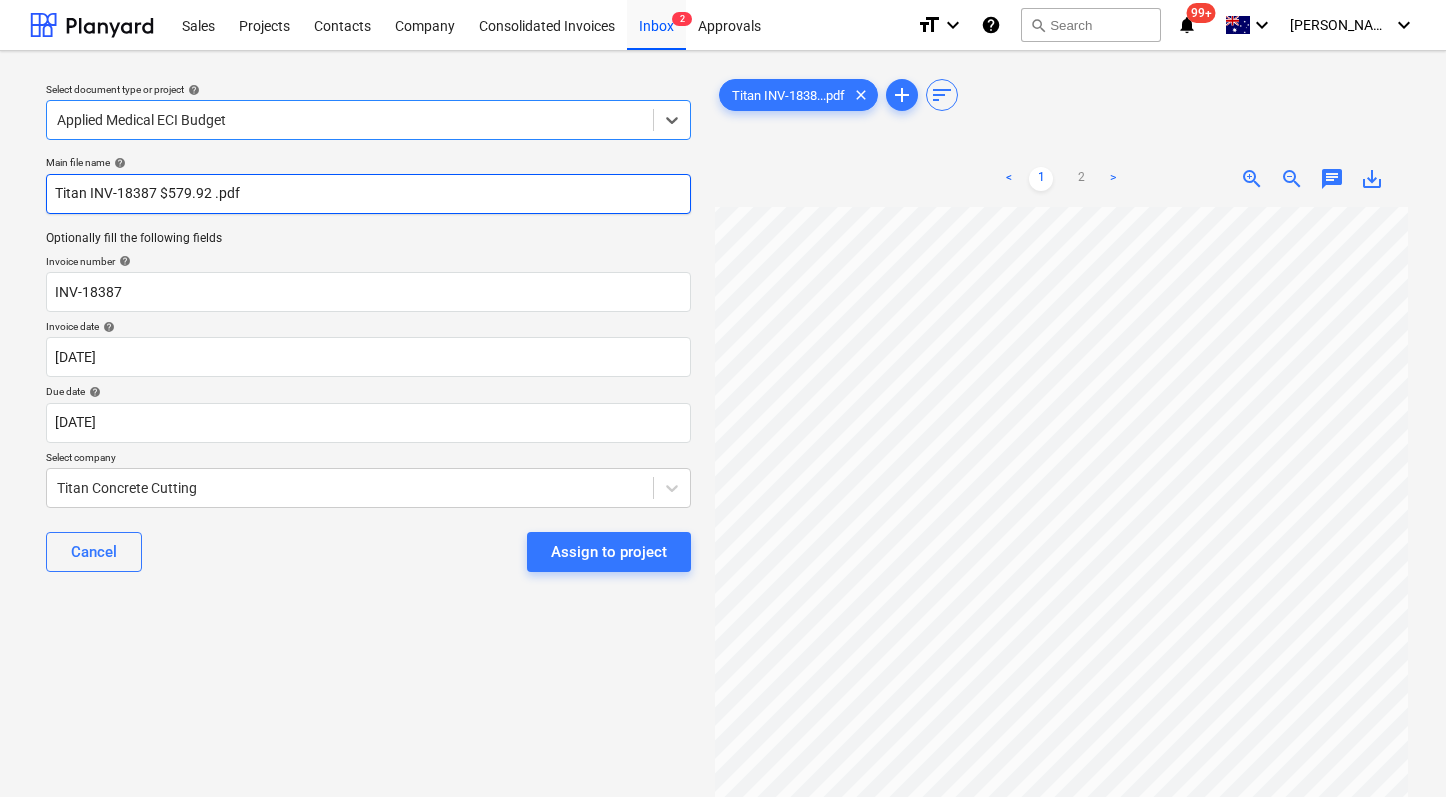 click on "Titan INV-18387 $579.92 .pdf" at bounding box center [368, 194] 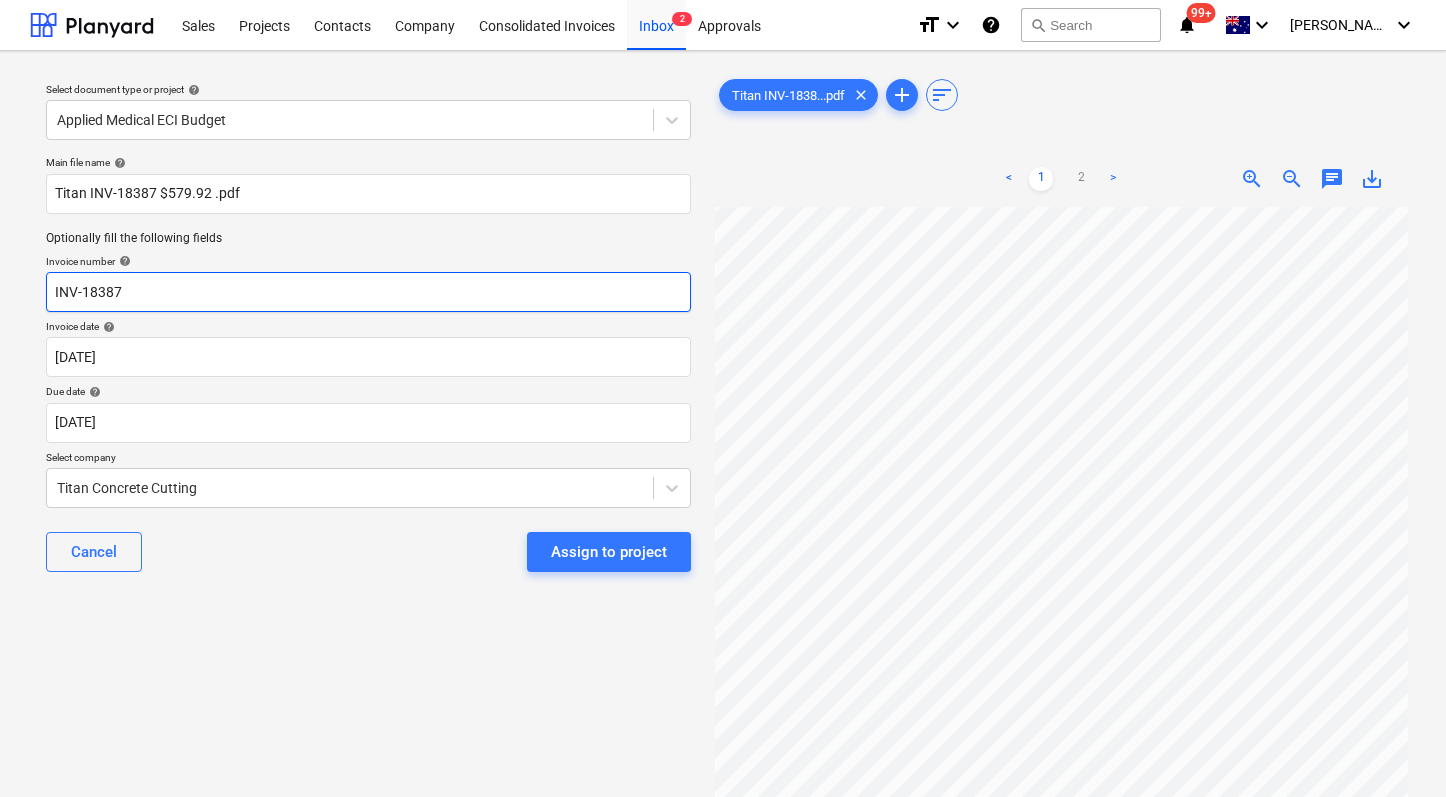 click on "INV-18387" at bounding box center [368, 292] 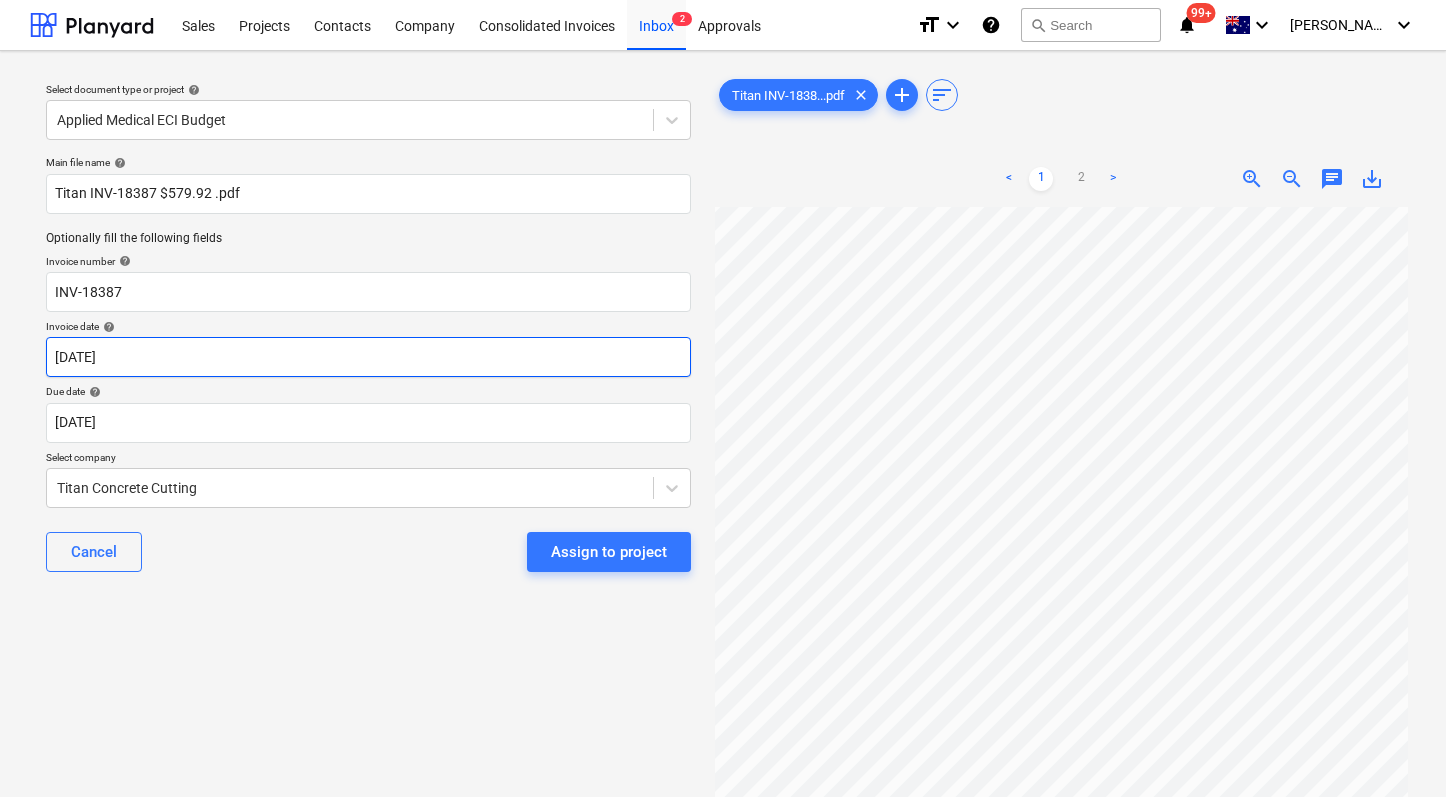 click on "Sales Projects Contacts Company Consolidated Invoices Inbox 2 Approvals format_size keyboard_arrow_down help search Search notifications 99+ keyboard_arrow_down [PERSON_NAME] keyboard_arrow_down Select document type or project help Applied Medical ECI Budget Main file name help Titan INV-18387 $579.92 .pdf Optionally fill the following fields Invoice number help INV-18387 Invoice date help [DATE] [DATE] Press the down arrow key to interact with the calendar and
select a date. Press the question mark key to get the keyboard shortcuts for changing dates. Due date help [DATE] [DATE] Press the down arrow key to interact with the calendar and
select a date. Press the question mark key to get the keyboard shortcuts for changing dates. Select company Titan Concrete Cutting   Cancel Assign to project Titan INV-1838...pdf clear add sort < 1 2 > zoom_in zoom_out chat 0 save_alt" at bounding box center [723, 398] 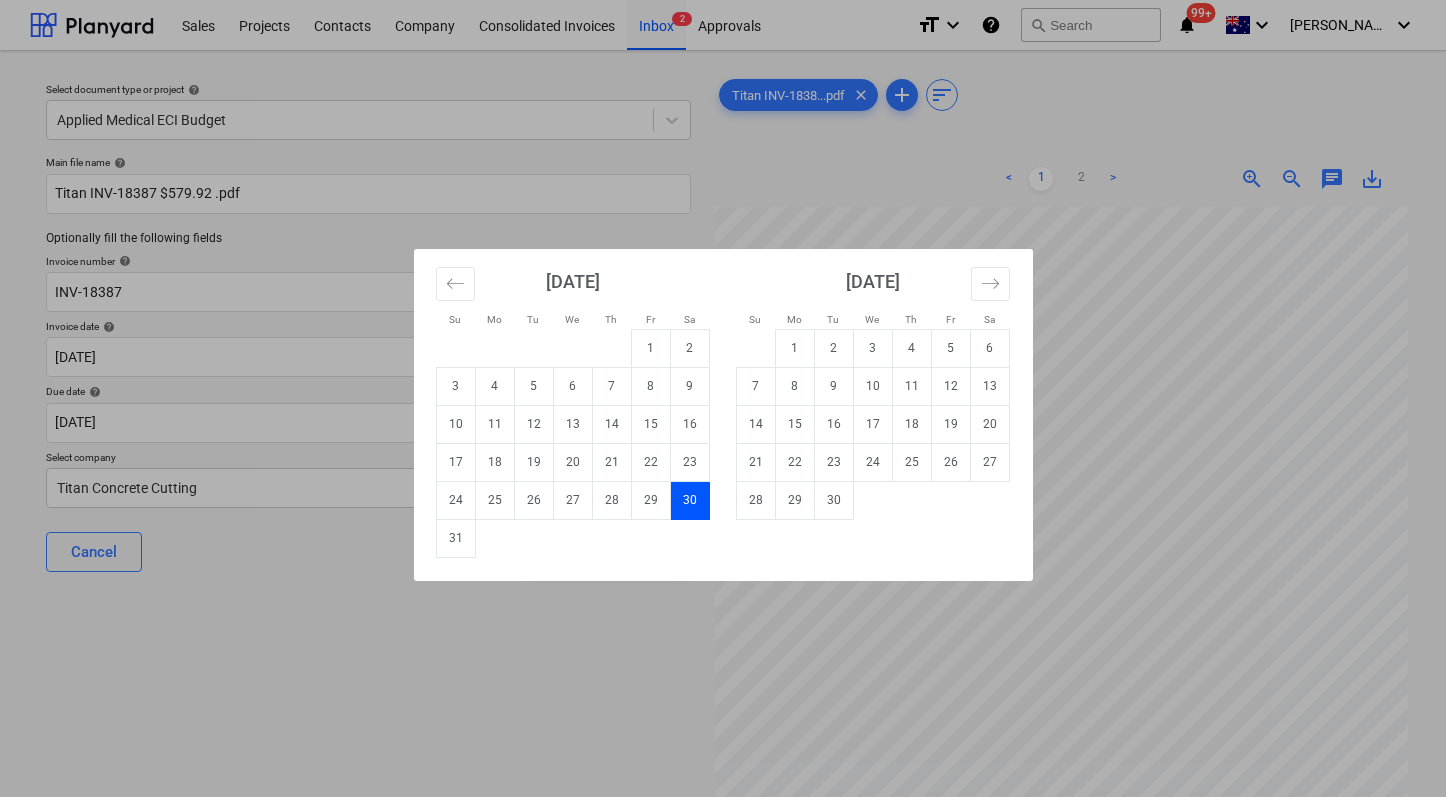 drag, startPoint x: 650, startPoint y: 276, endPoint x: 559, endPoint y: 276, distance: 91 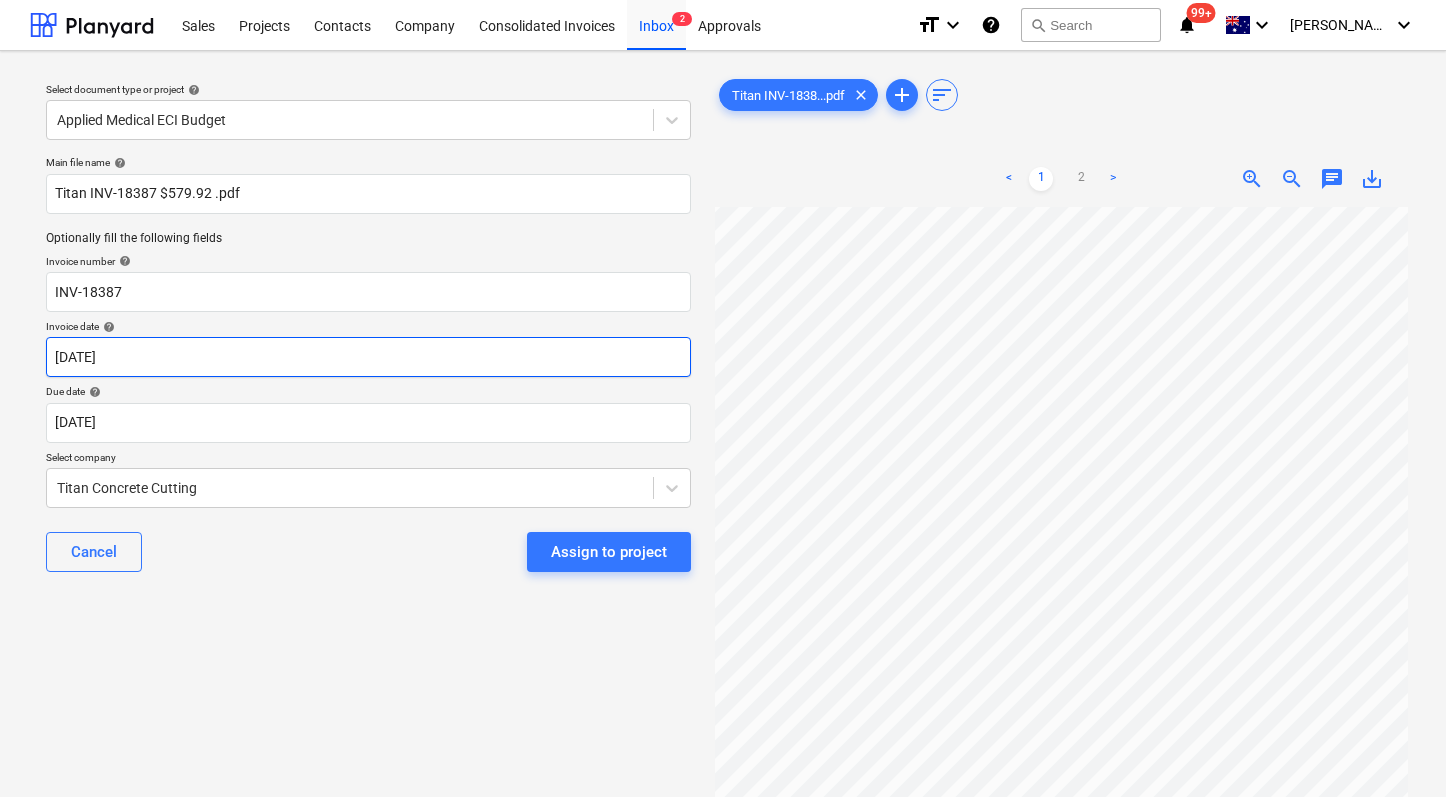 click on "Sales Projects Contacts Company Consolidated Invoices Inbox 2 Approvals format_size keyboard_arrow_down help search Search notifications 99+ keyboard_arrow_down [PERSON_NAME] keyboard_arrow_down Select document type or project help Applied Medical ECI Budget Main file name help Titan INV-18387 $579.92 .pdf Optionally fill the following fields Invoice number help INV-18387 Invoice date help [DATE] [DATE] Press the down arrow key to interact with the calendar and
select a date. Press the question mark key to get the keyboard shortcuts for changing dates. Due date help [DATE] [DATE] Press the down arrow key to interact with the calendar and
select a date. Press the question mark key to get the keyboard shortcuts for changing dates. Select company Titan Concrete Cutting   Cancel Assign to project Titan INV-1838...pdf clear add sort < 1 2 > zoom_in zoom_out chat 0 save_alt" at bounding box center [723, 398] 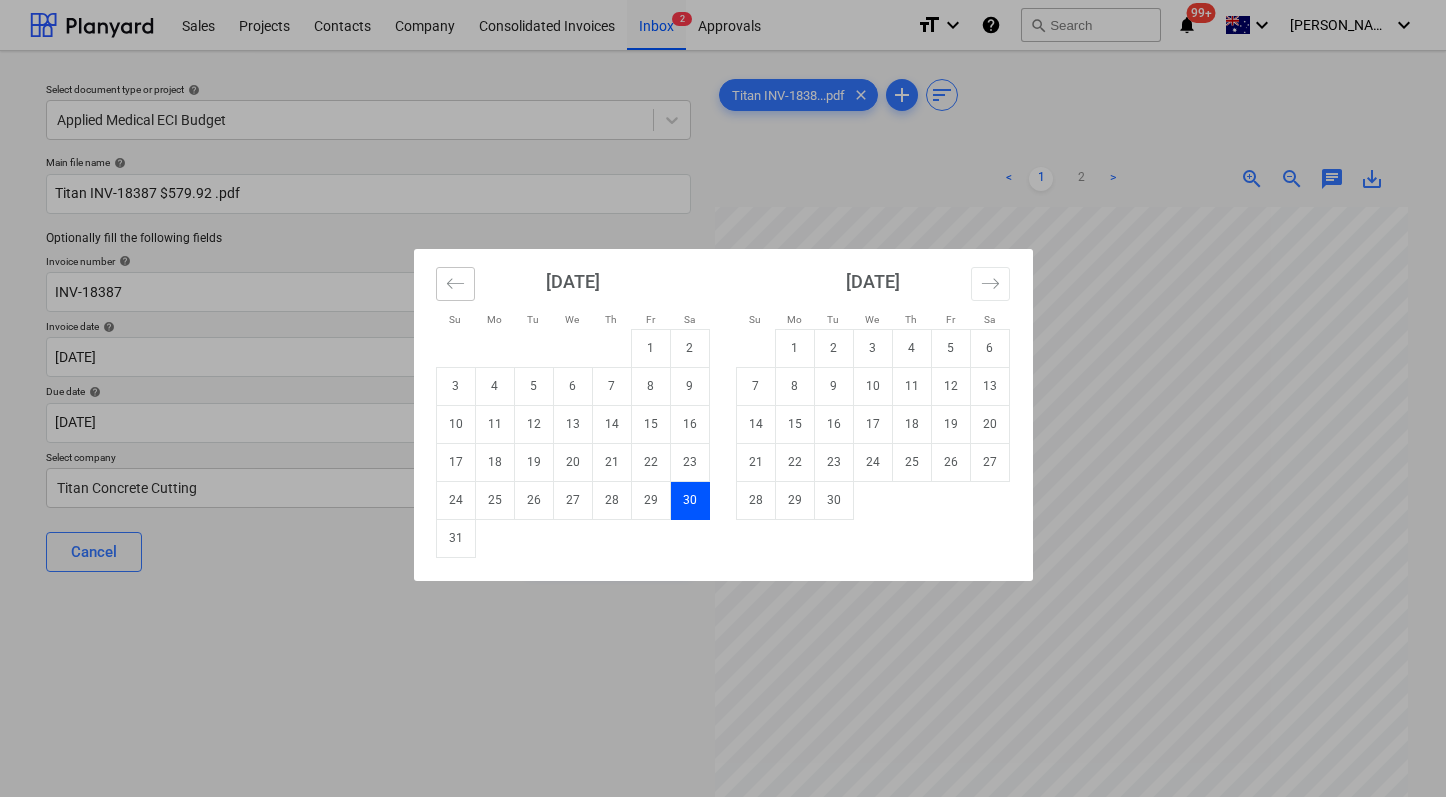 click 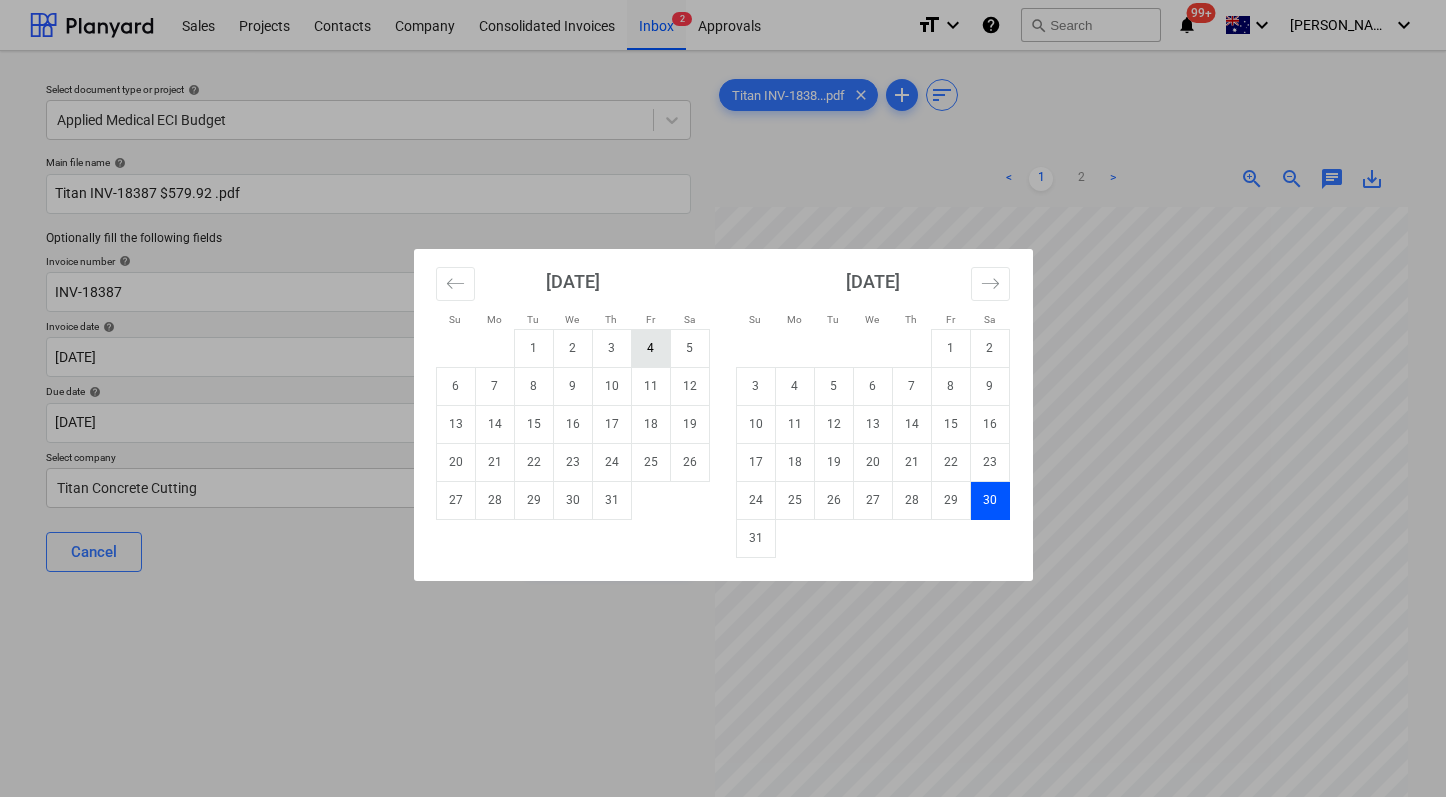 click on "4" at bounding box center (650, 348) 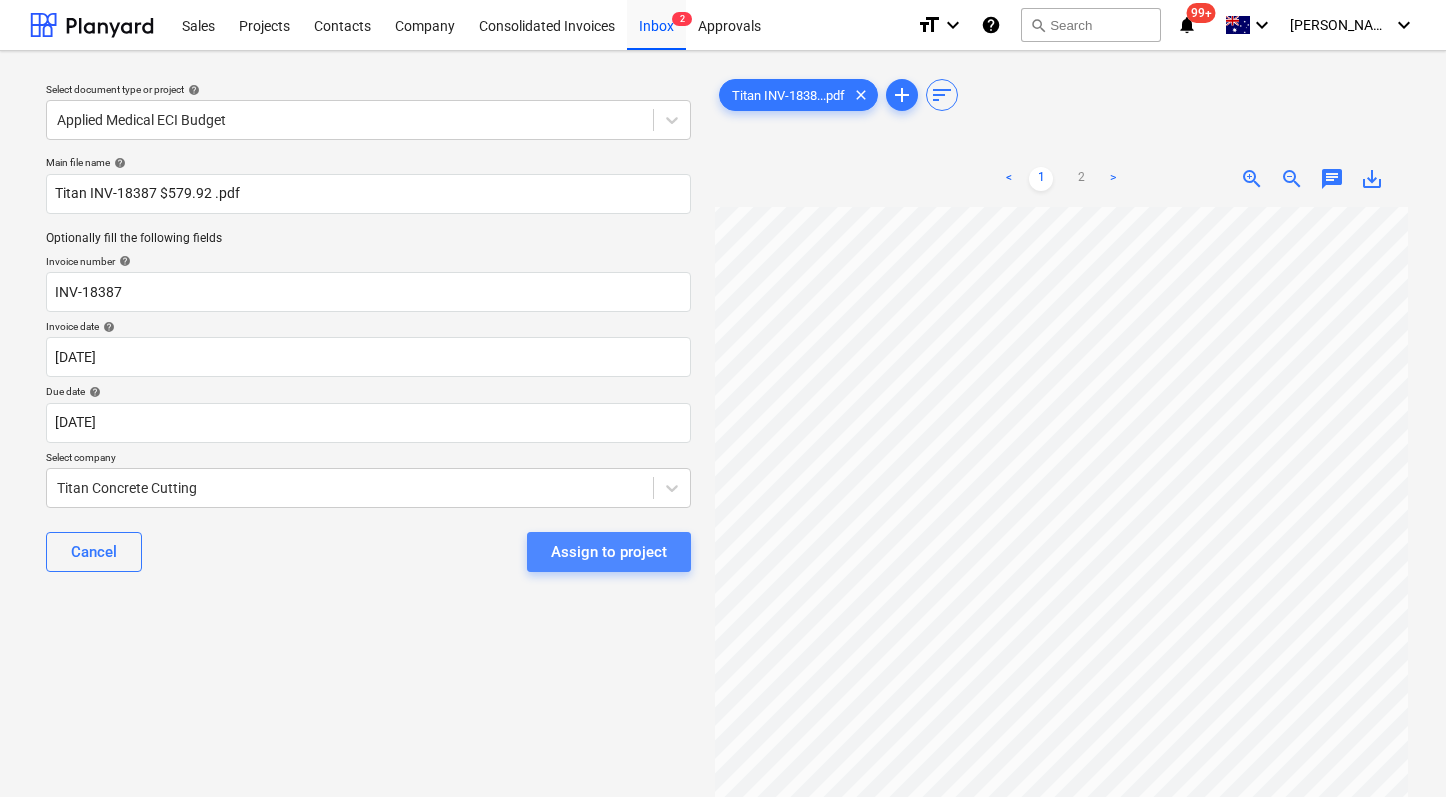 click on "Assign to project" at bounding box center [609, 552] 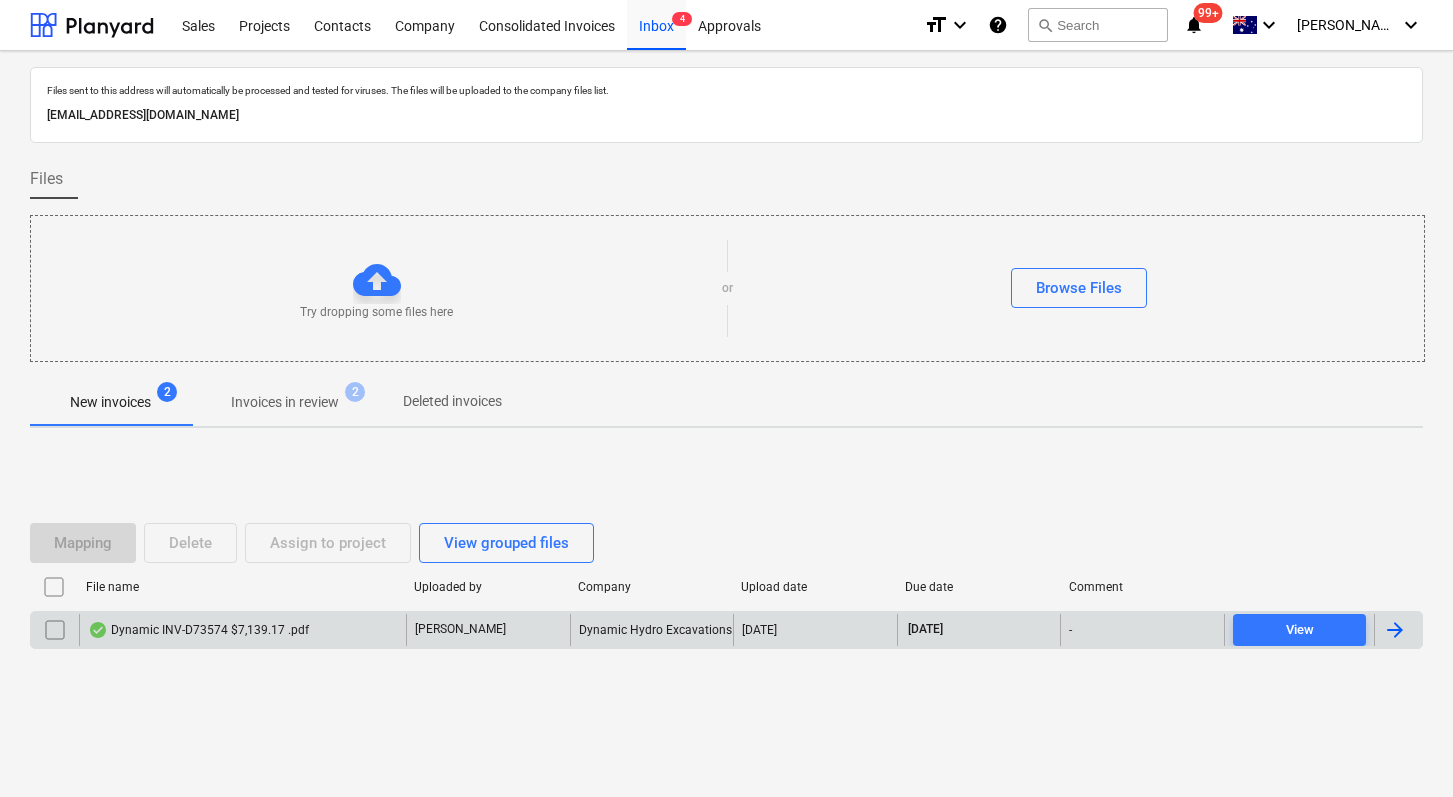 click on "Dynamic INV-D73574 $7,139.17 .pdf" at bounding box center (198, 630) 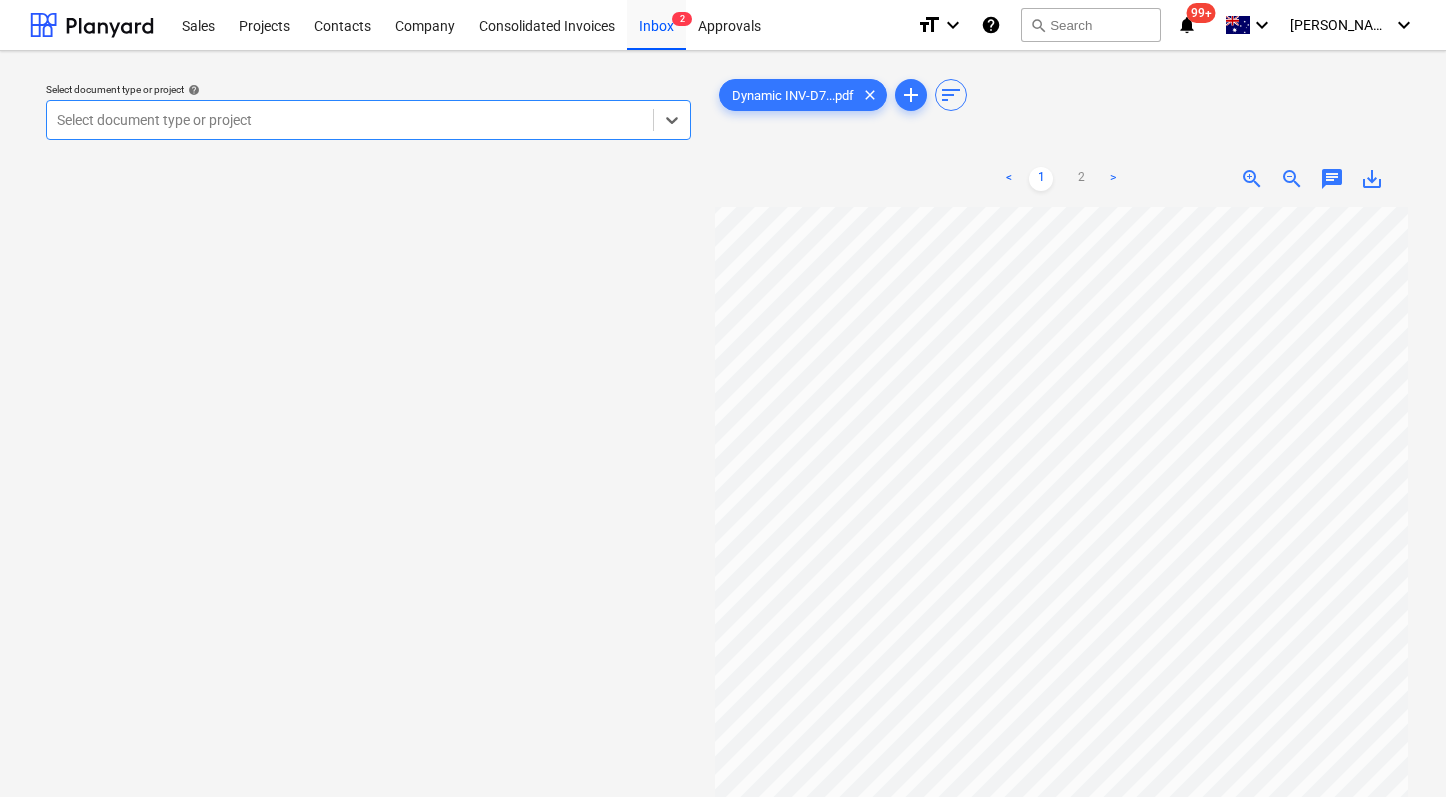 scroll, scrollTop: 0, scrollLeft: 109, axis: horizontal 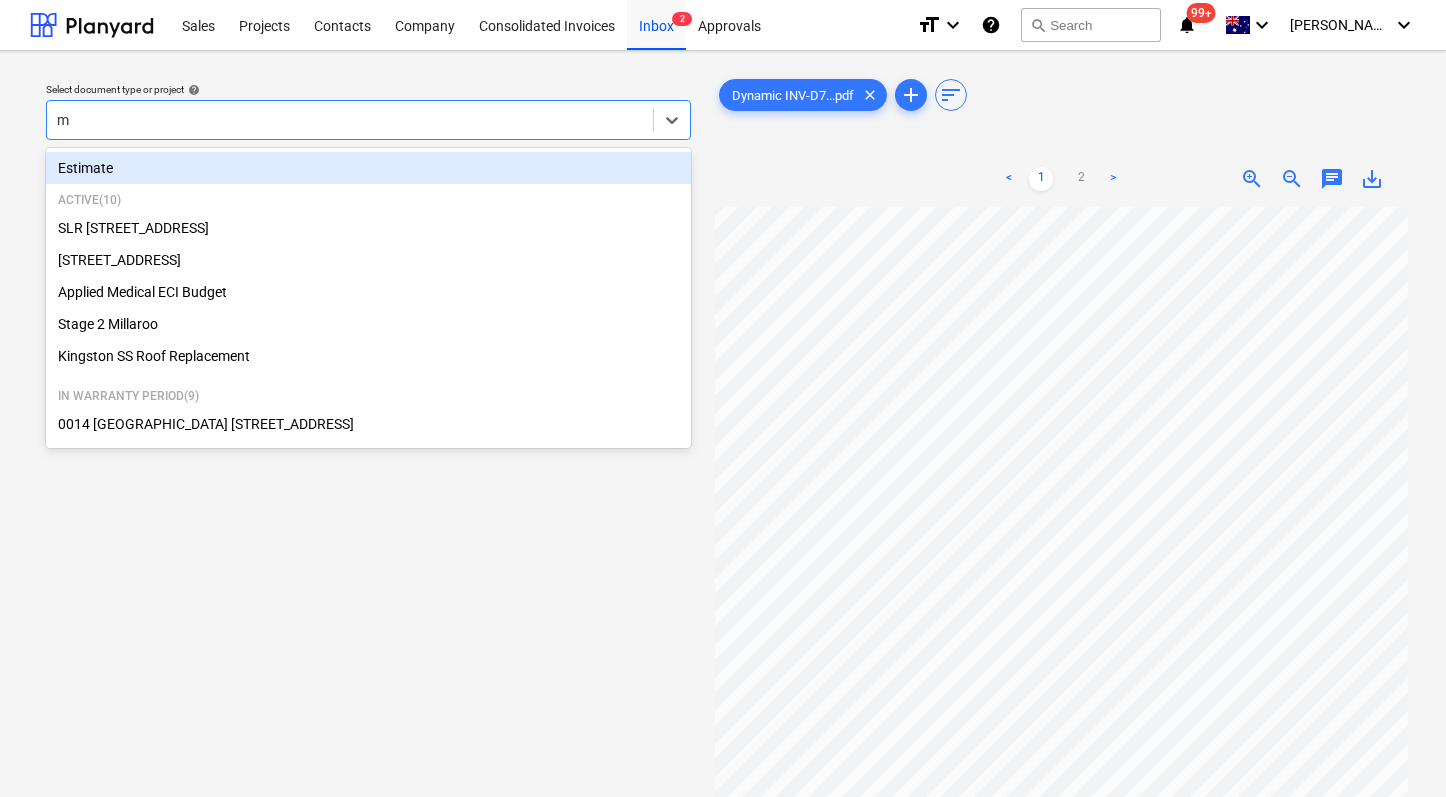 type on "mi" 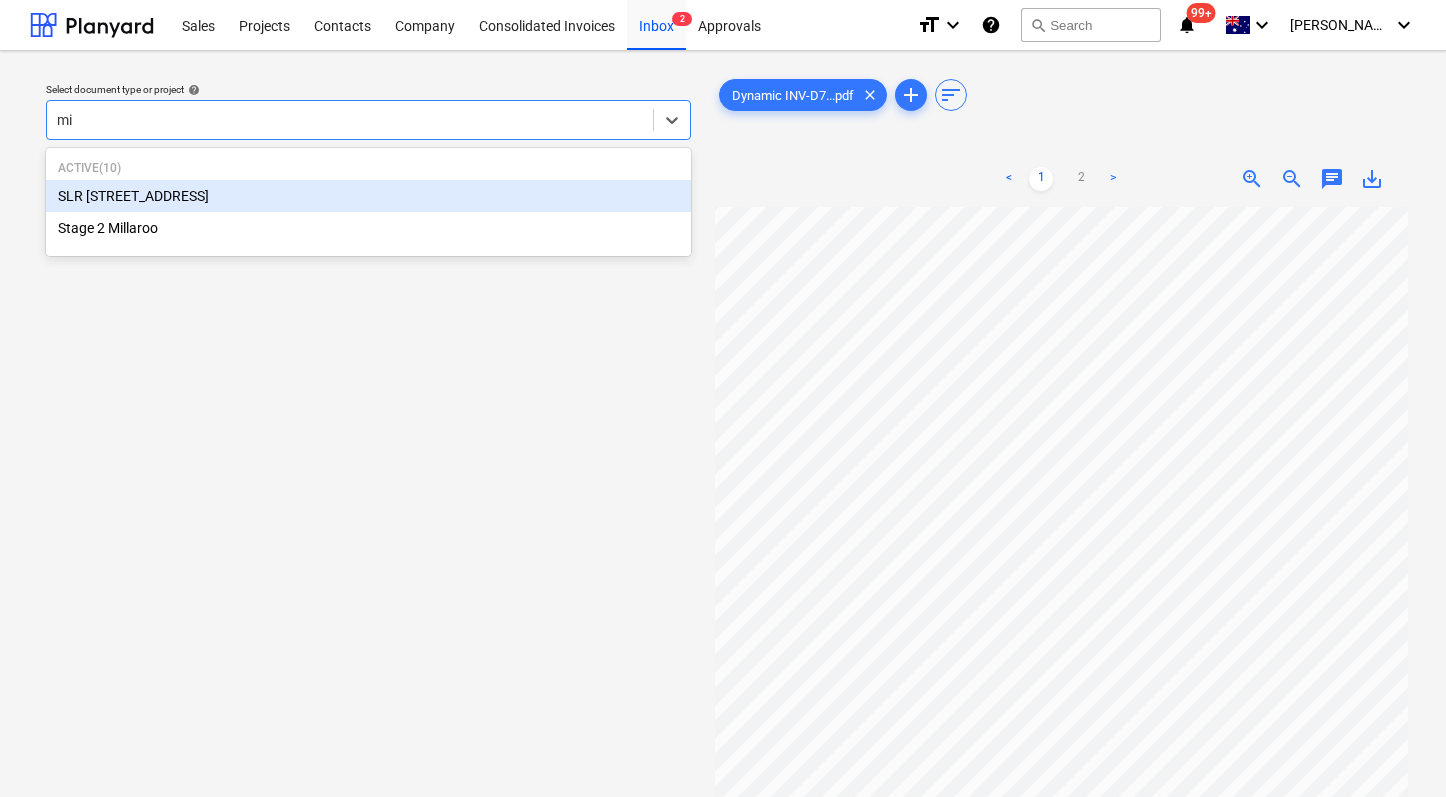 scroll, scrollTop: 60, scrollLeft: 147, axis: both 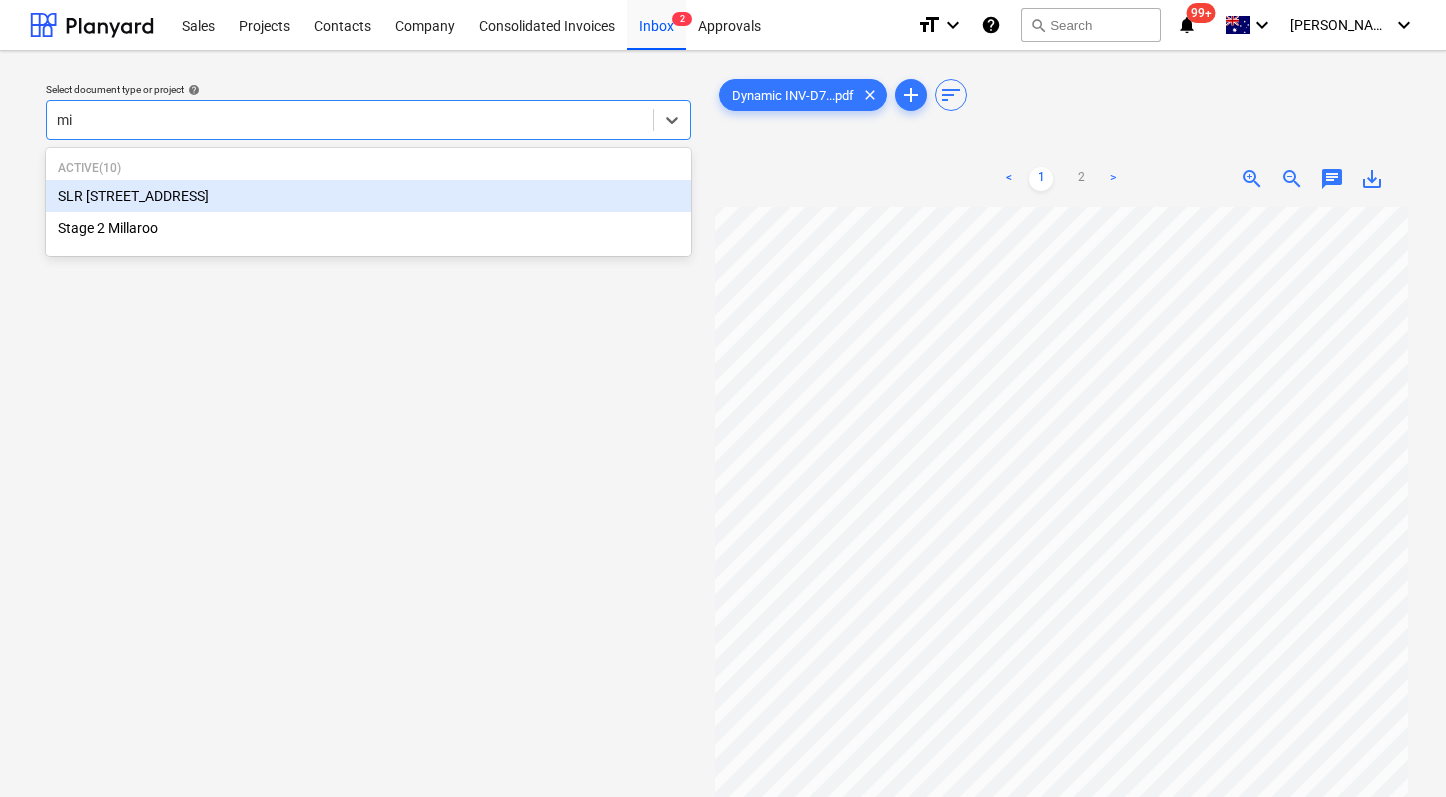 click on "SLR [STREET_ADDRESS]" at bounding box center (368, 196) 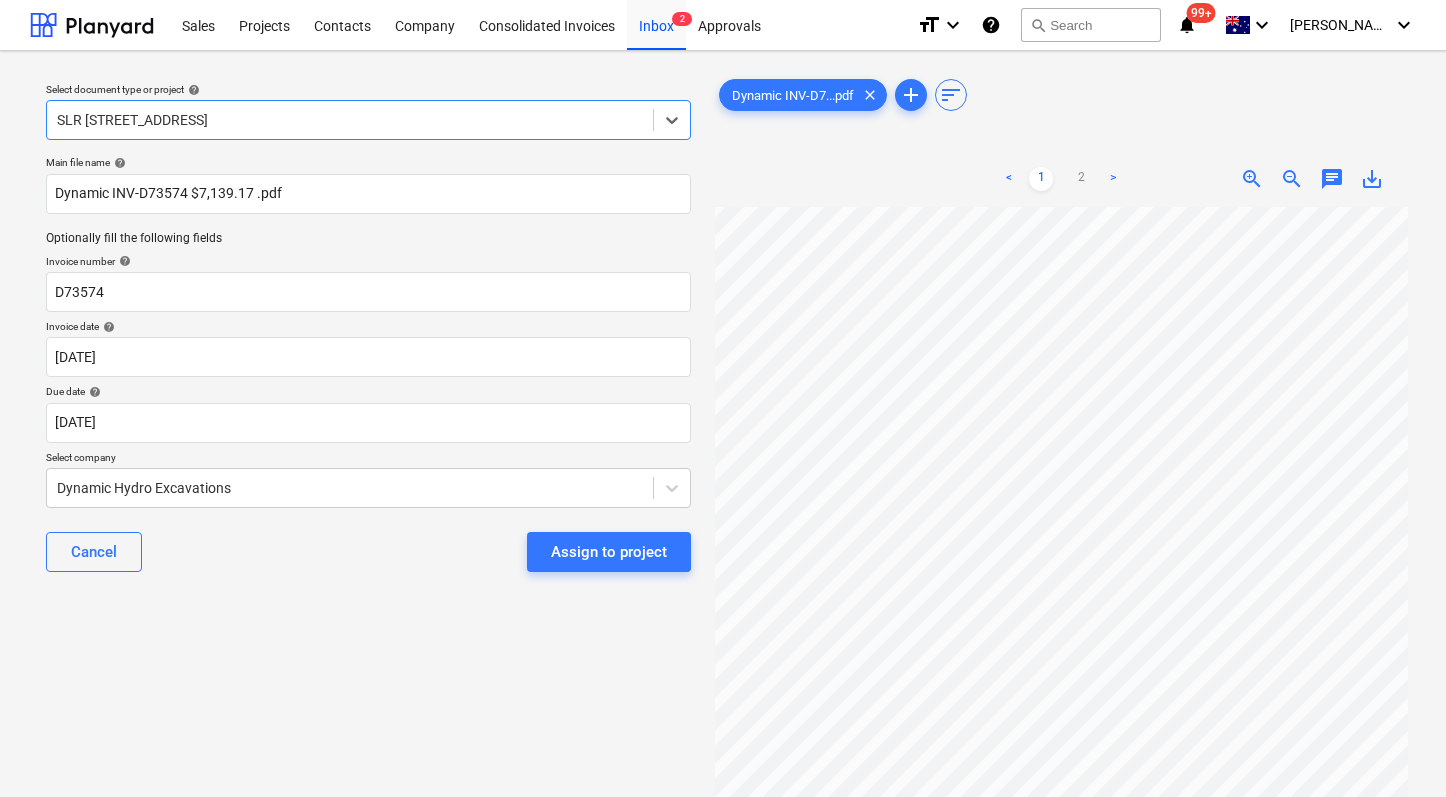 scroll, scrollTop: 87, scrollLeft: 0, axis: vertical 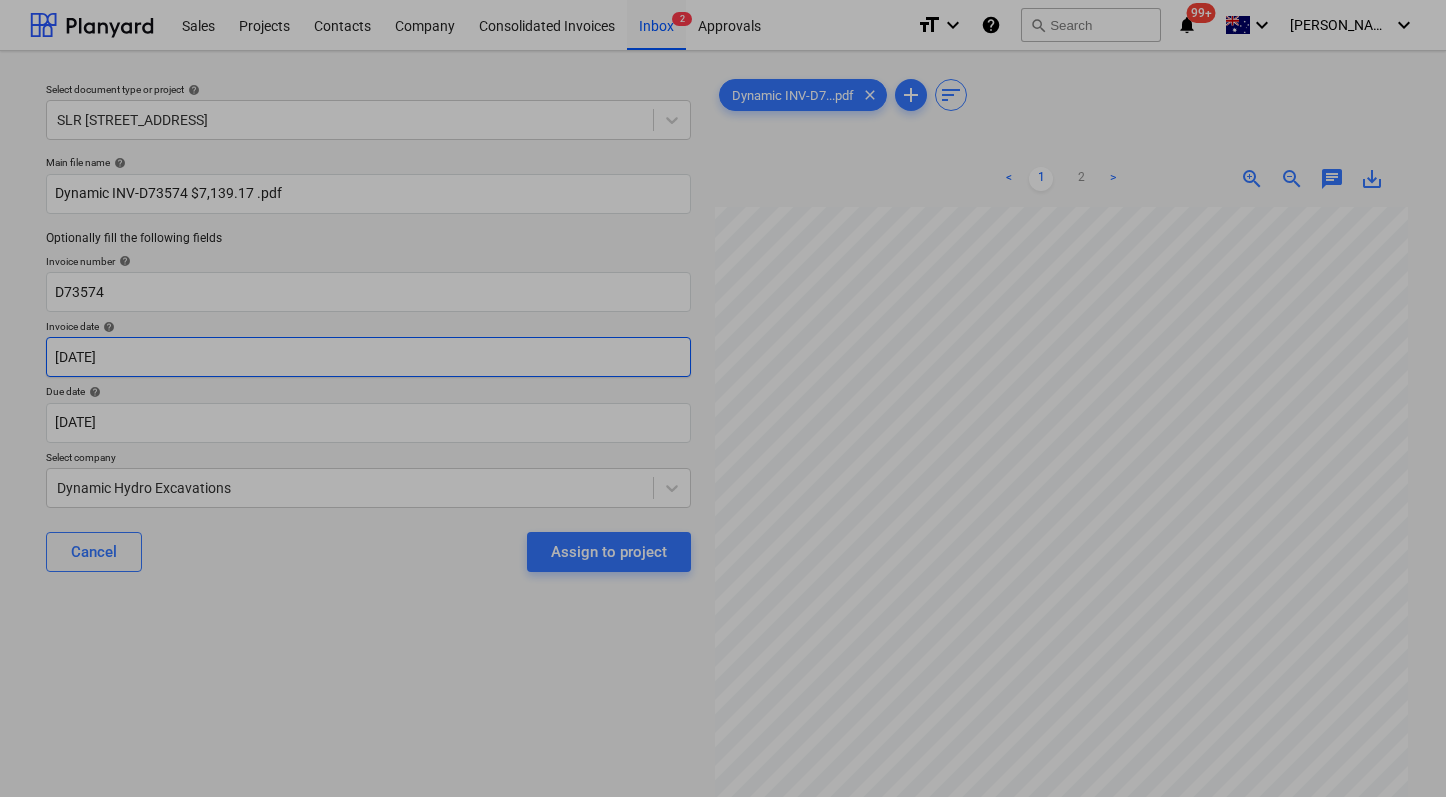 click on "Sales Projects Contacts Company Consolidated Invoices Inbox 2 Approvals format_size keyboard_arrow_down help search Search notifications 99+ keyboard_arrow_down [PERSON_NAME] keyboard_arrow_down Select document type or project help SLR 2 Millaroo Drive Main file name help Dynamic INV-D73574 $7,139.17 .pdf Optionally fill the following fields Invoice number help D73574 Invoice date help [DATE] [DATE] Press the down arrow key to interact with the calendar and
select a date. Press the question mark key to get the keyboard shortcuts for changing dates. Due date help [DATE] [DATE] Press the down arrow key to interact with the calendar and
select a date. Press the question mark key to get the keyboard shortcuts for changing dates. Select company Dynamic Hydro Excavations   Cancel Assign to project Dynamic INV-D7...pdf clear add sort < 1 2 > zoom_in zoom_out chat 0 save_alt
Su Mo Tu We Th Fr Sa Su Mo Tu We Th Fr Sa [DATE] 1 2 3 4 5 6 7 8 9 10 11 12 13 14 15 16 17 18 19 20 21 22" at bounding box center [723, 398] 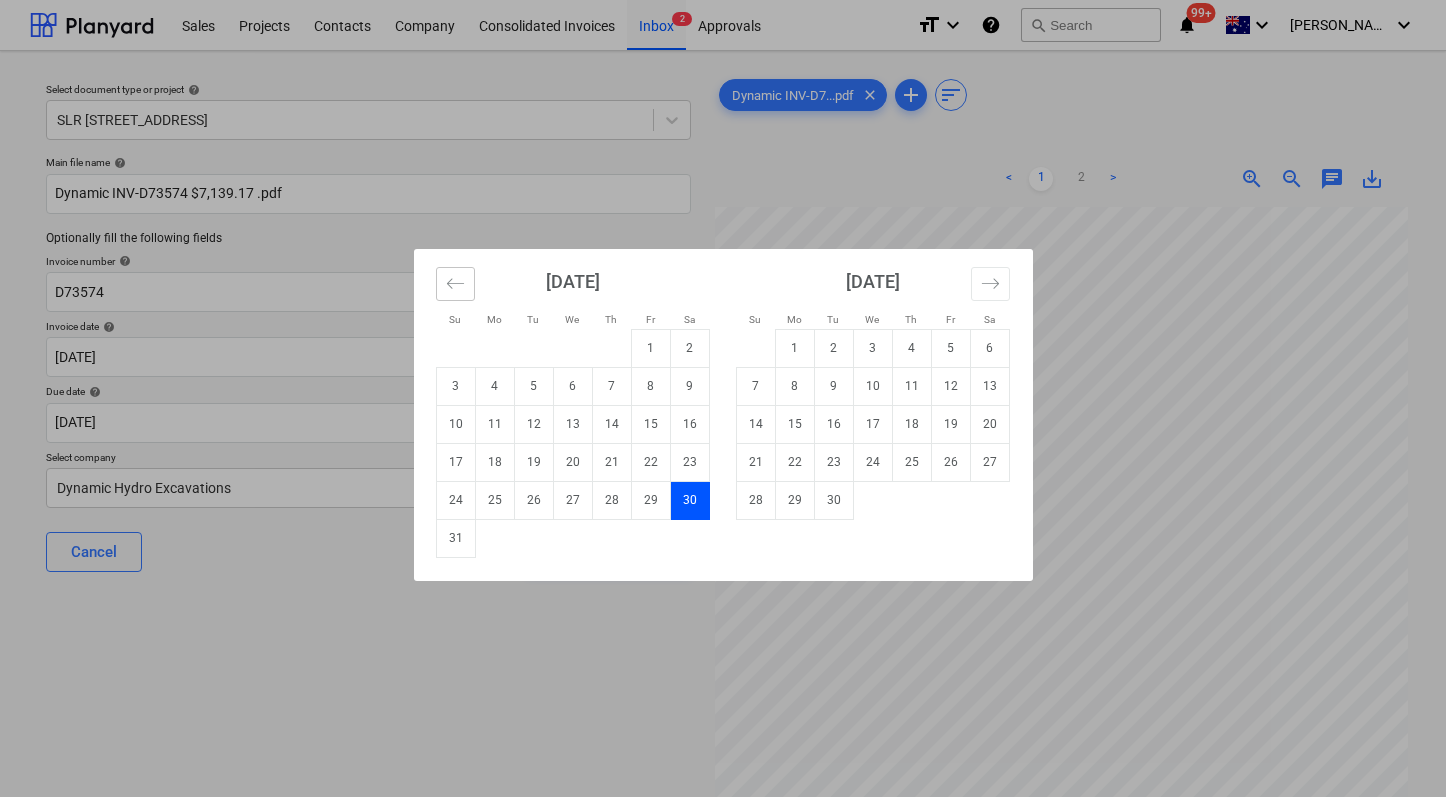 click at bounding box center [455, 284] 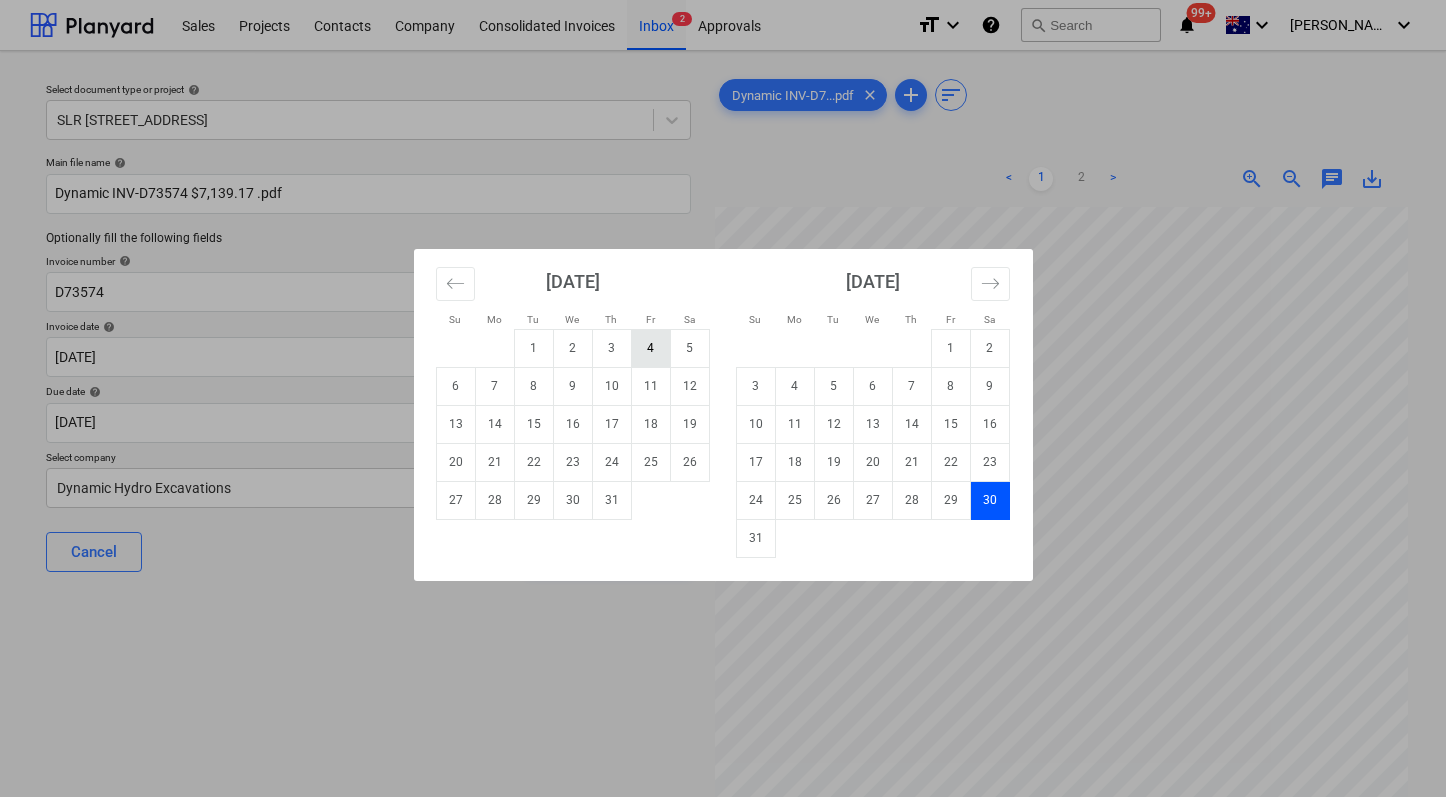 click on "4" at bounding box center (650, 348) 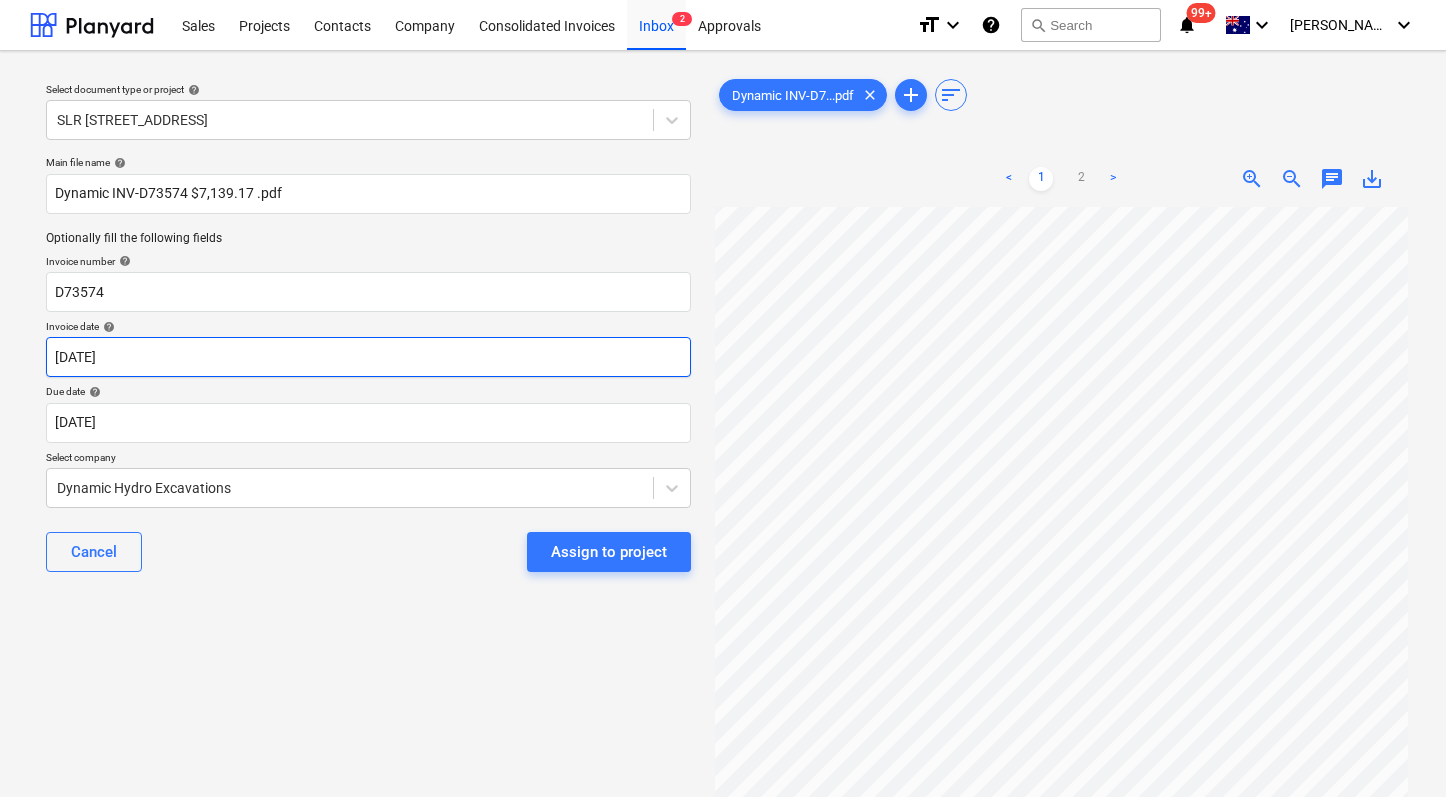 scroll, scrollTop: 0, scrollLeft: 54, axis: horizontal 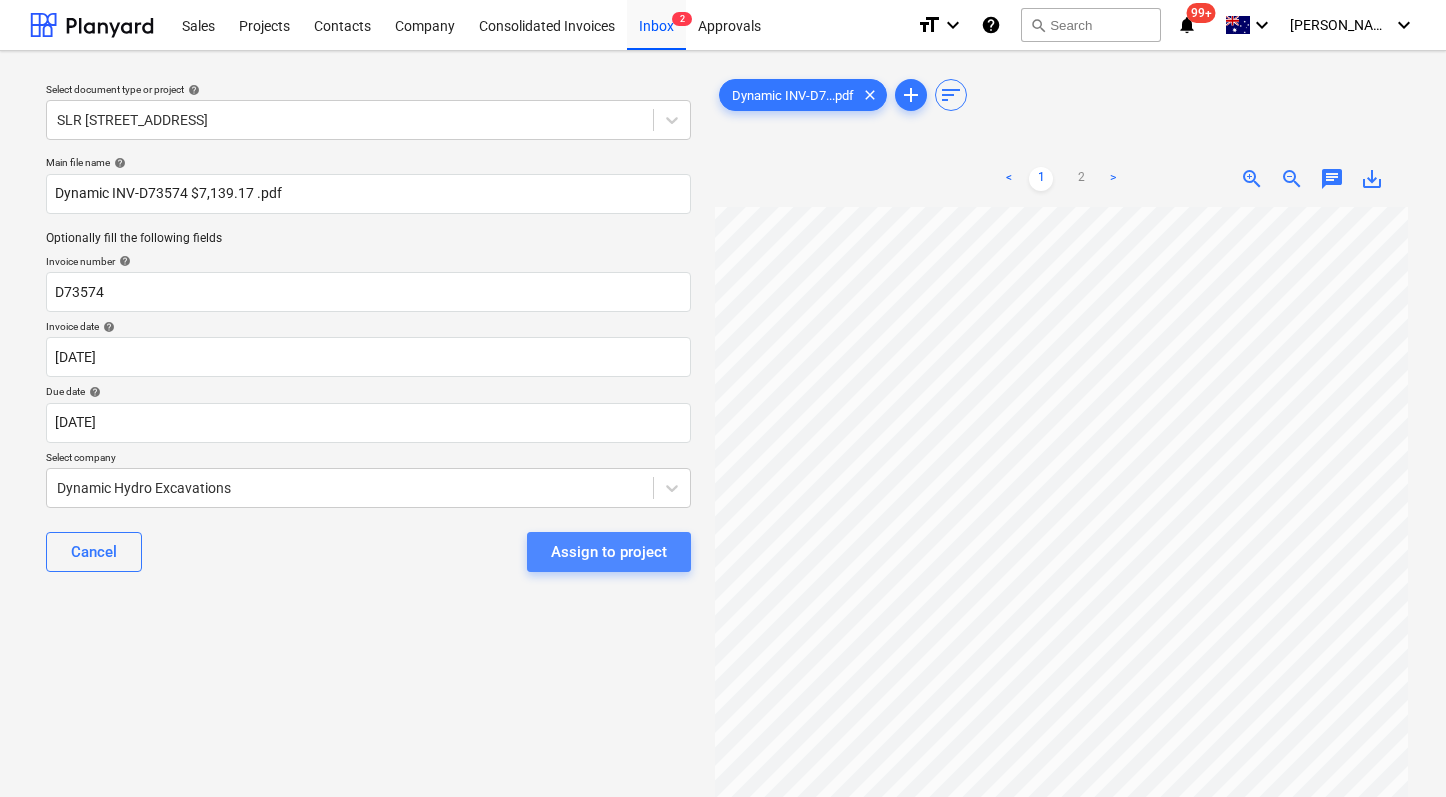 click on "Assign to project" at bounding box center (609, 552) 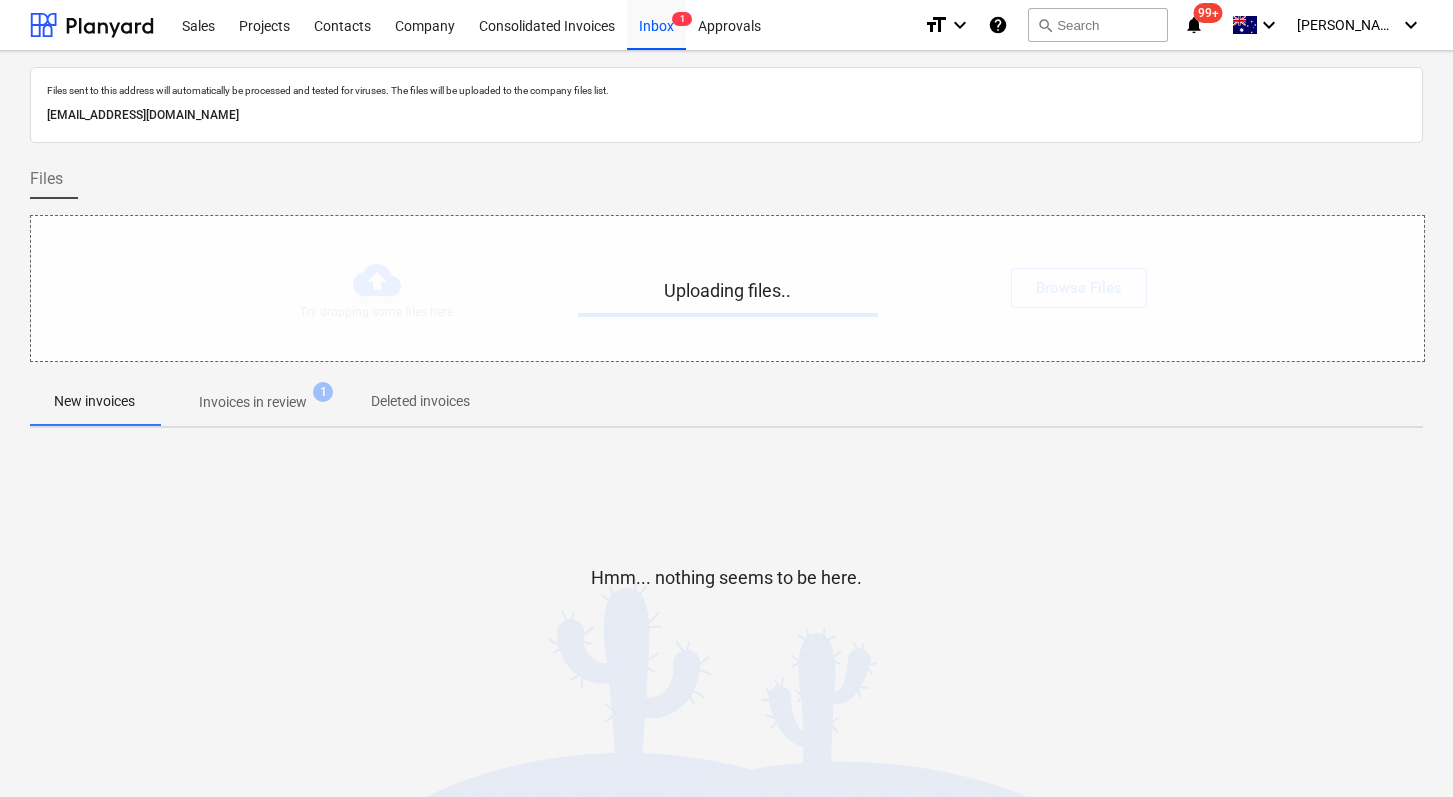 click on "Uploading files.." at bounding box center (727, 288) 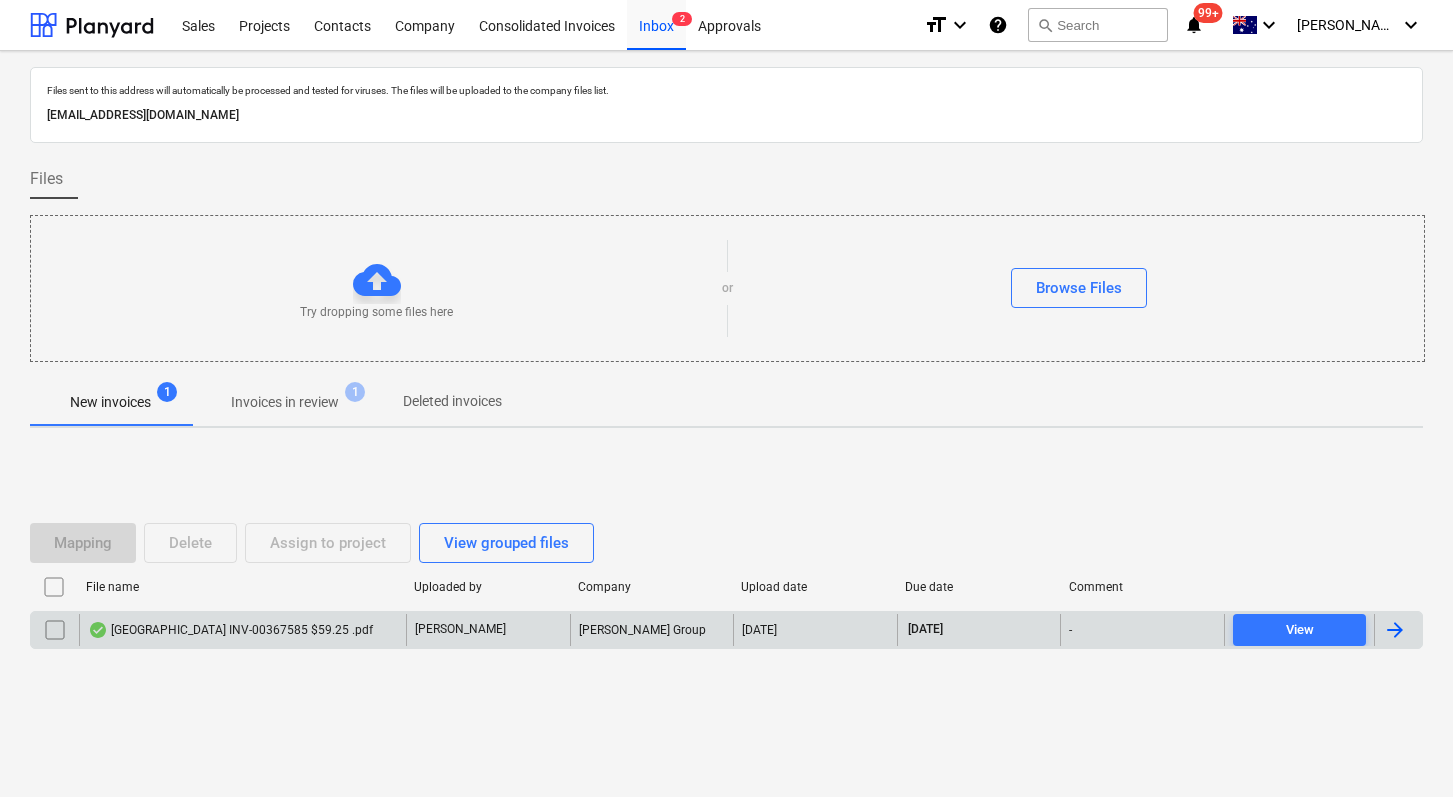 click on "[GEOGRAPHIC_DATA] INV-00367585 $59.25 .pdf" at bounding box center (242, 630) 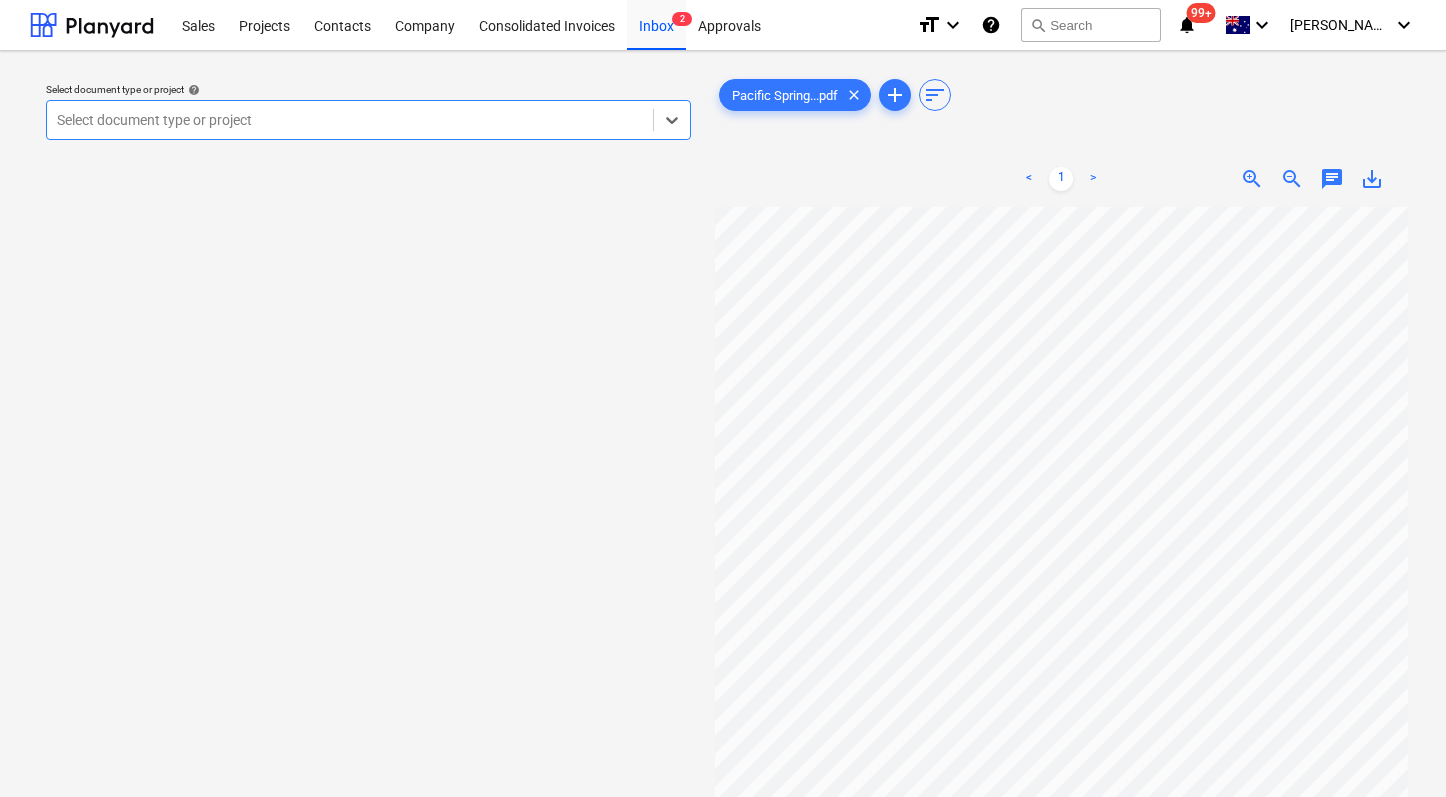 scroll, scrollTop: 0, scrollLeft: 236, axis: horizontal 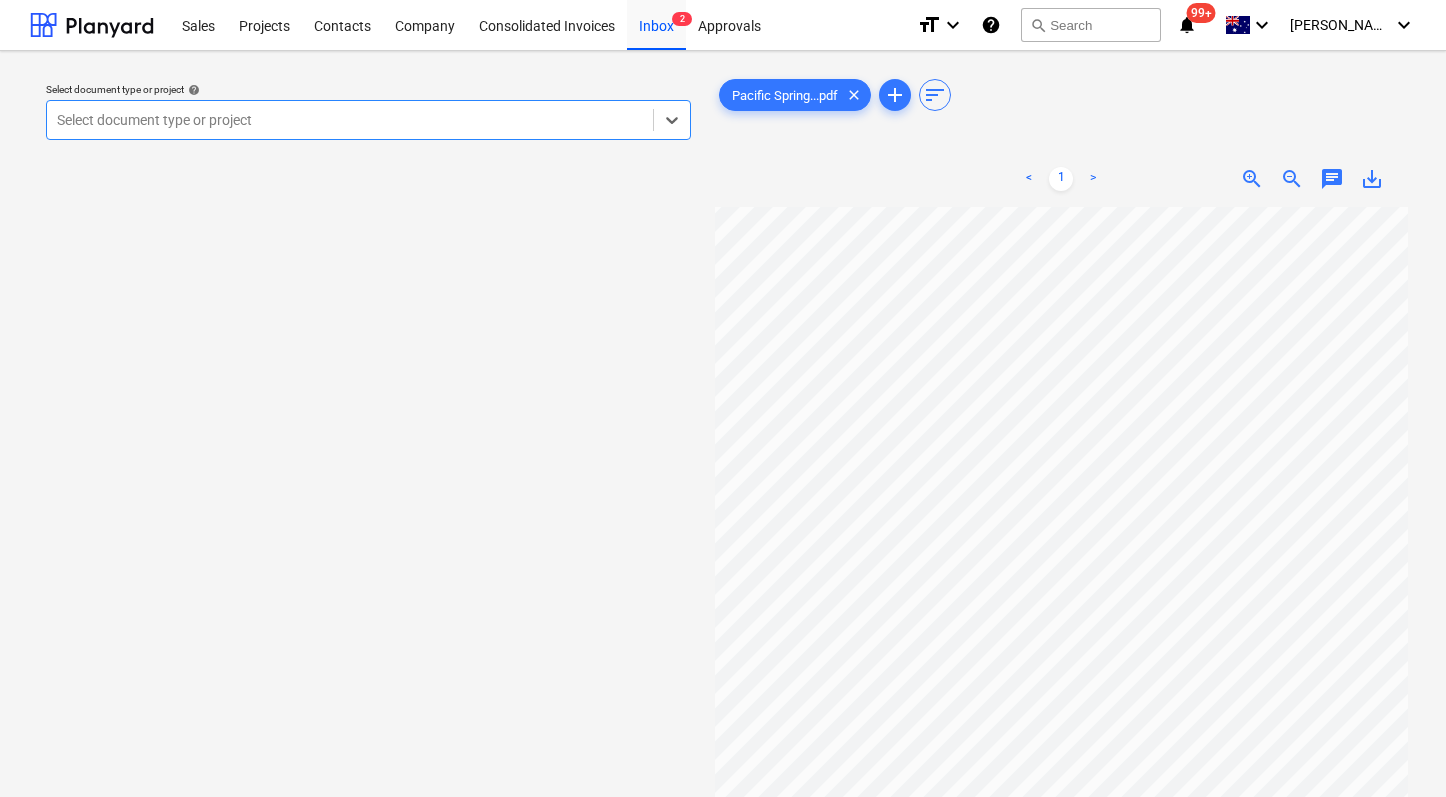 type on "P" 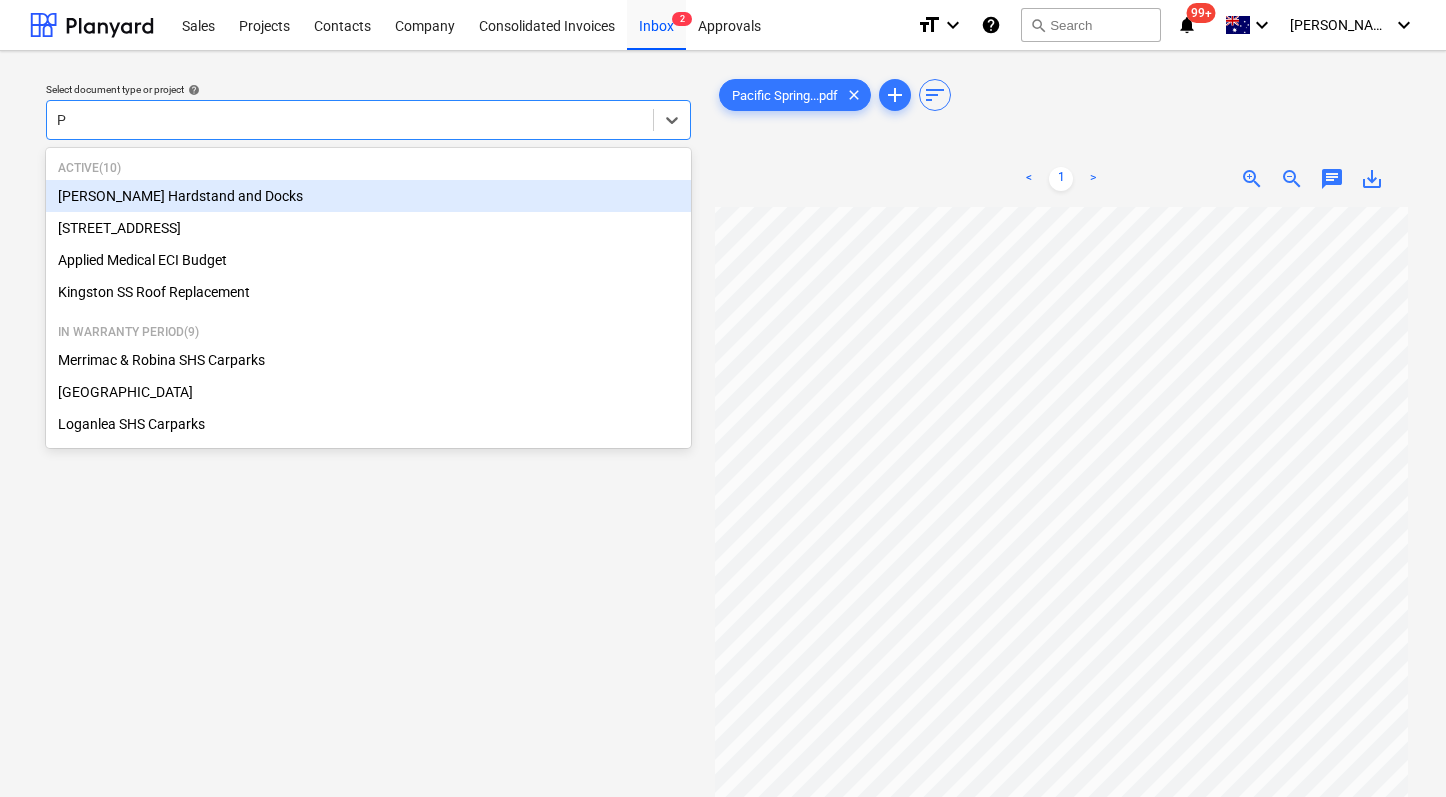 type 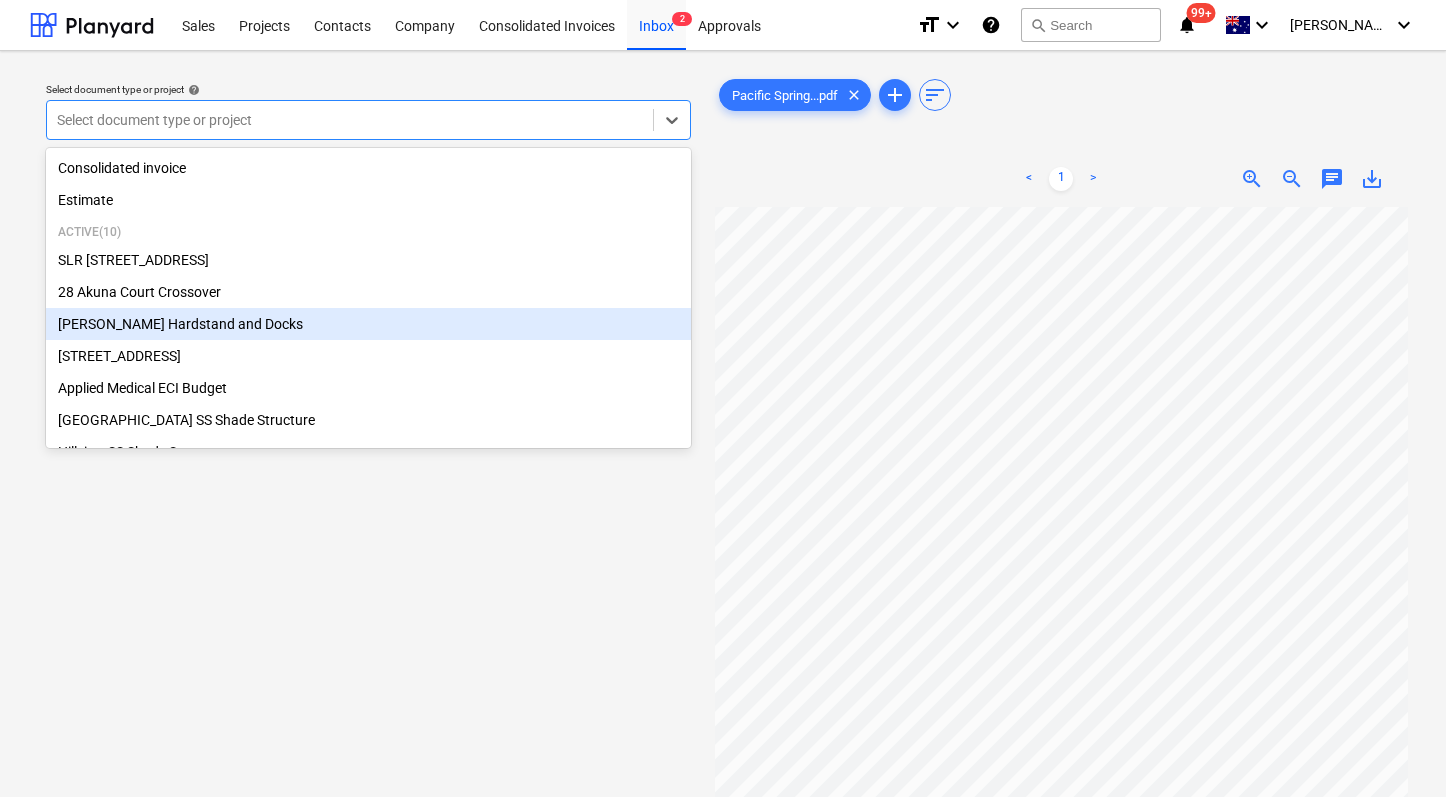 scroll, scrollTop: 0, scrollLeft: 236, axis: horizontal 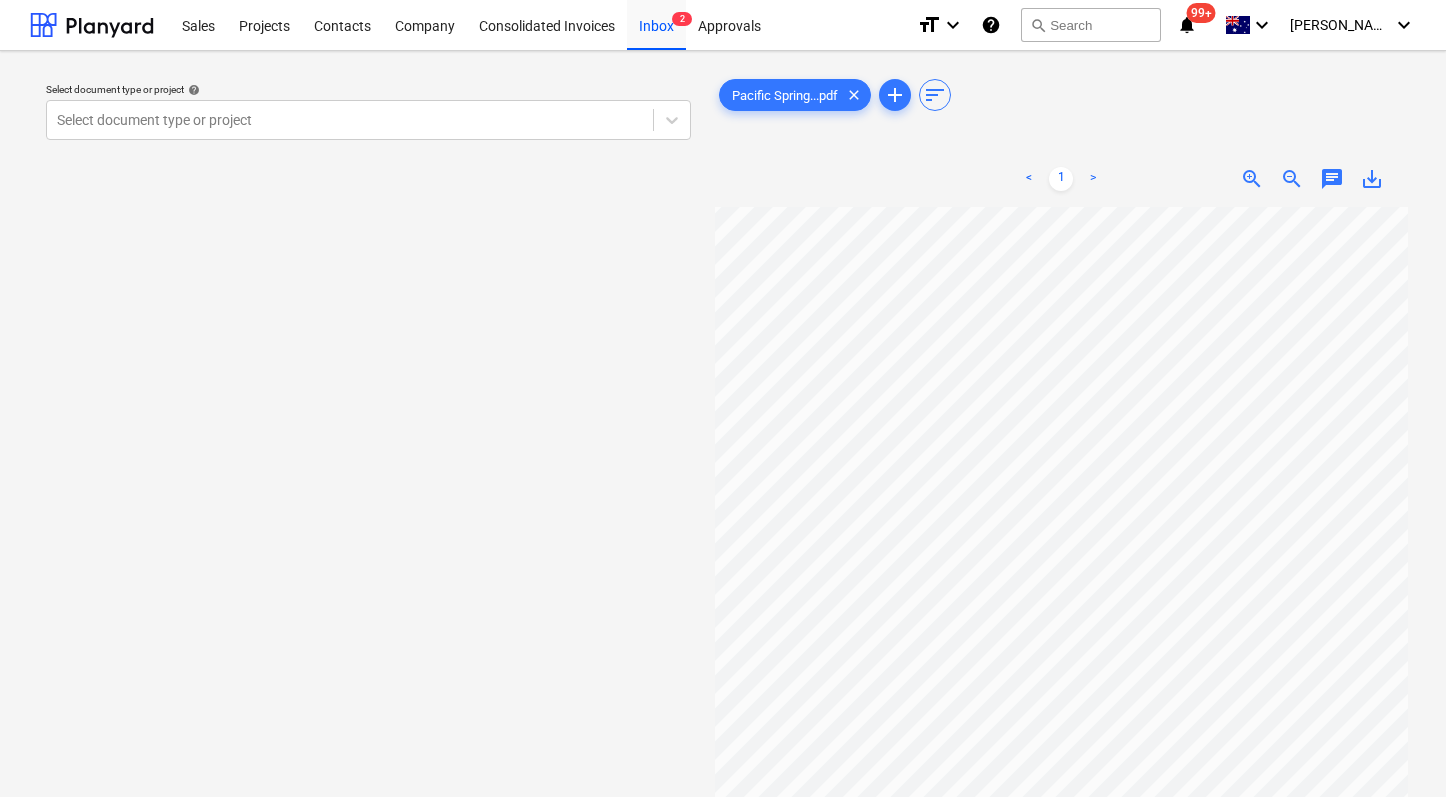 click on "Select document type or project help Select document type or project" at bounding box center [368, 511] 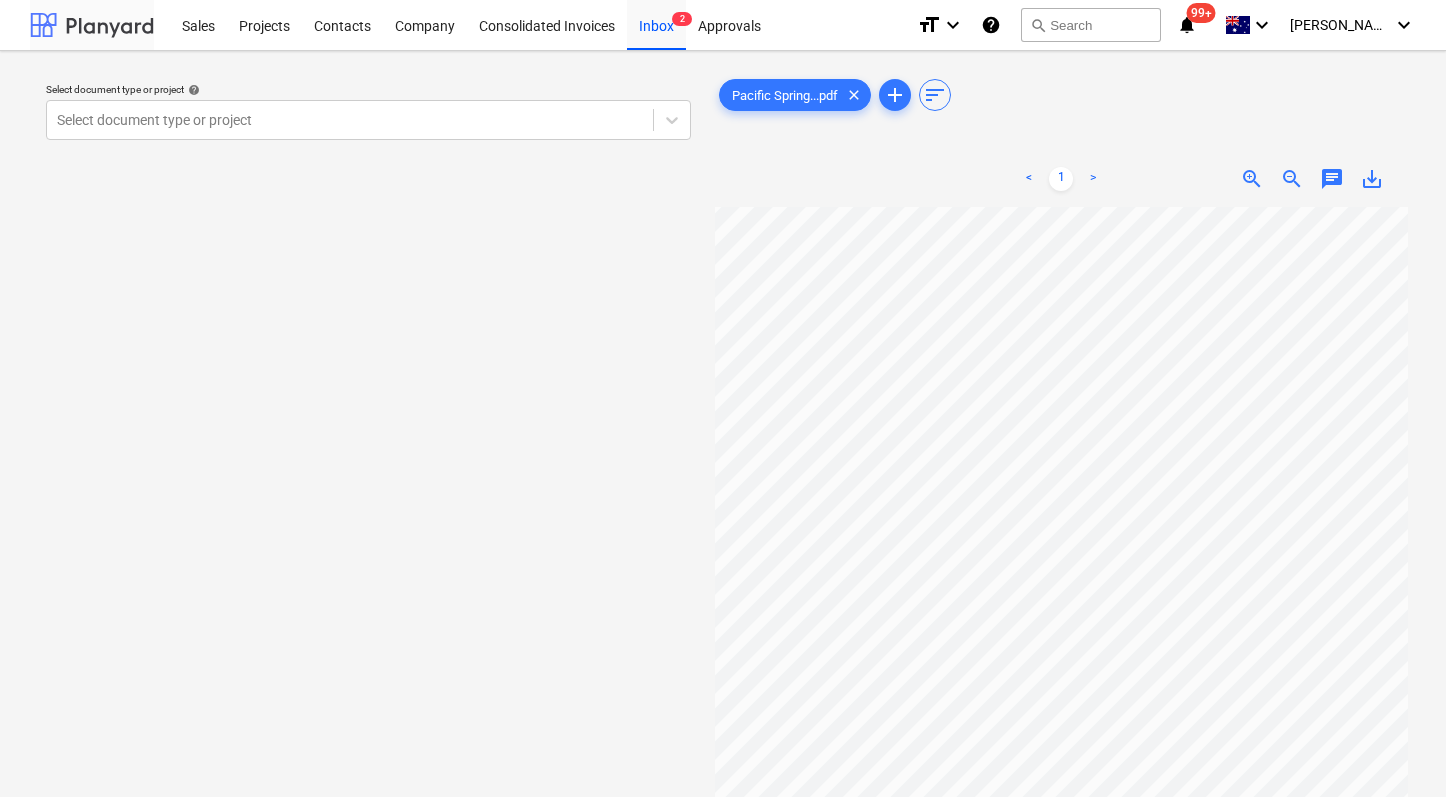 click at bounding box center (92, 25) 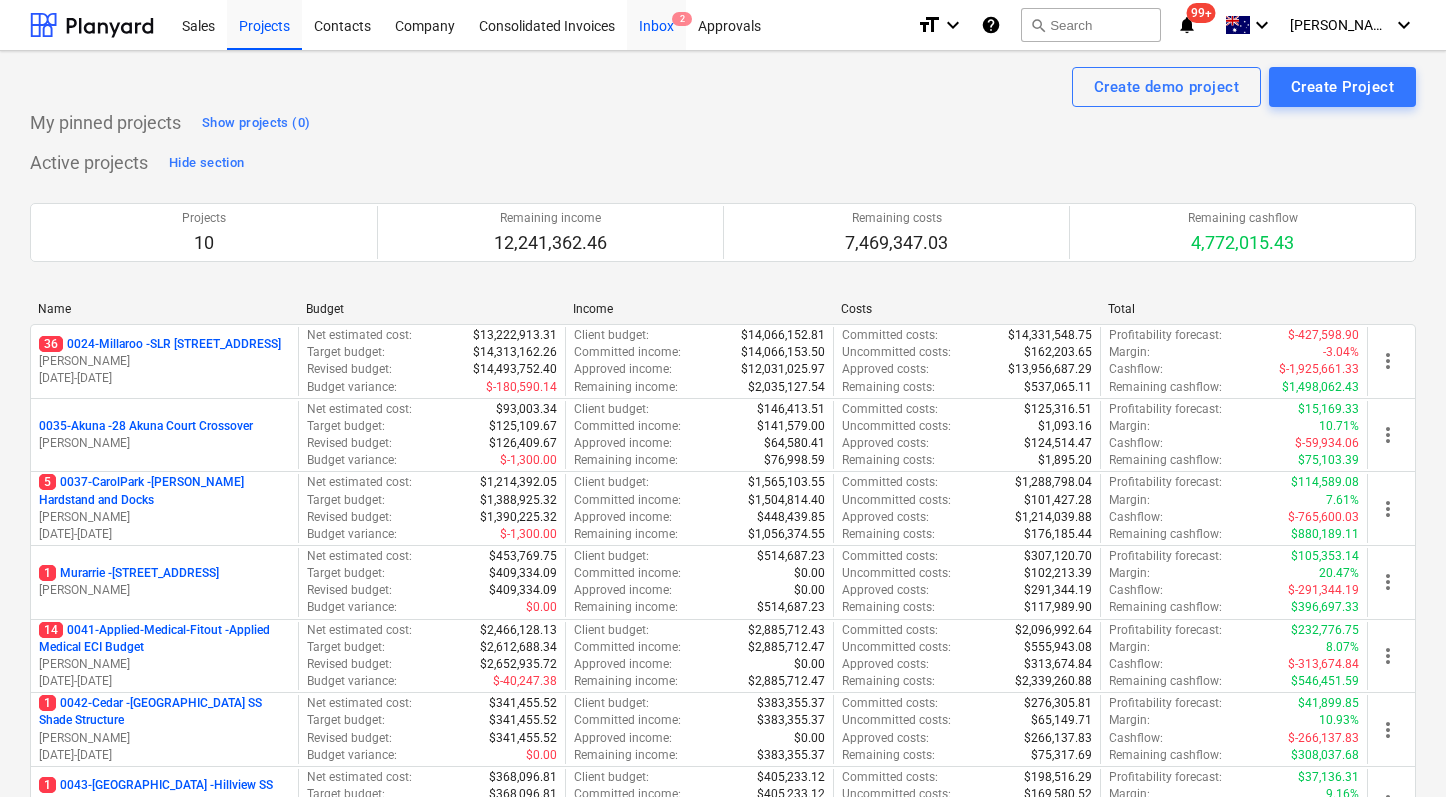 click on "Inbox 2" at bounding box center [656, 24] 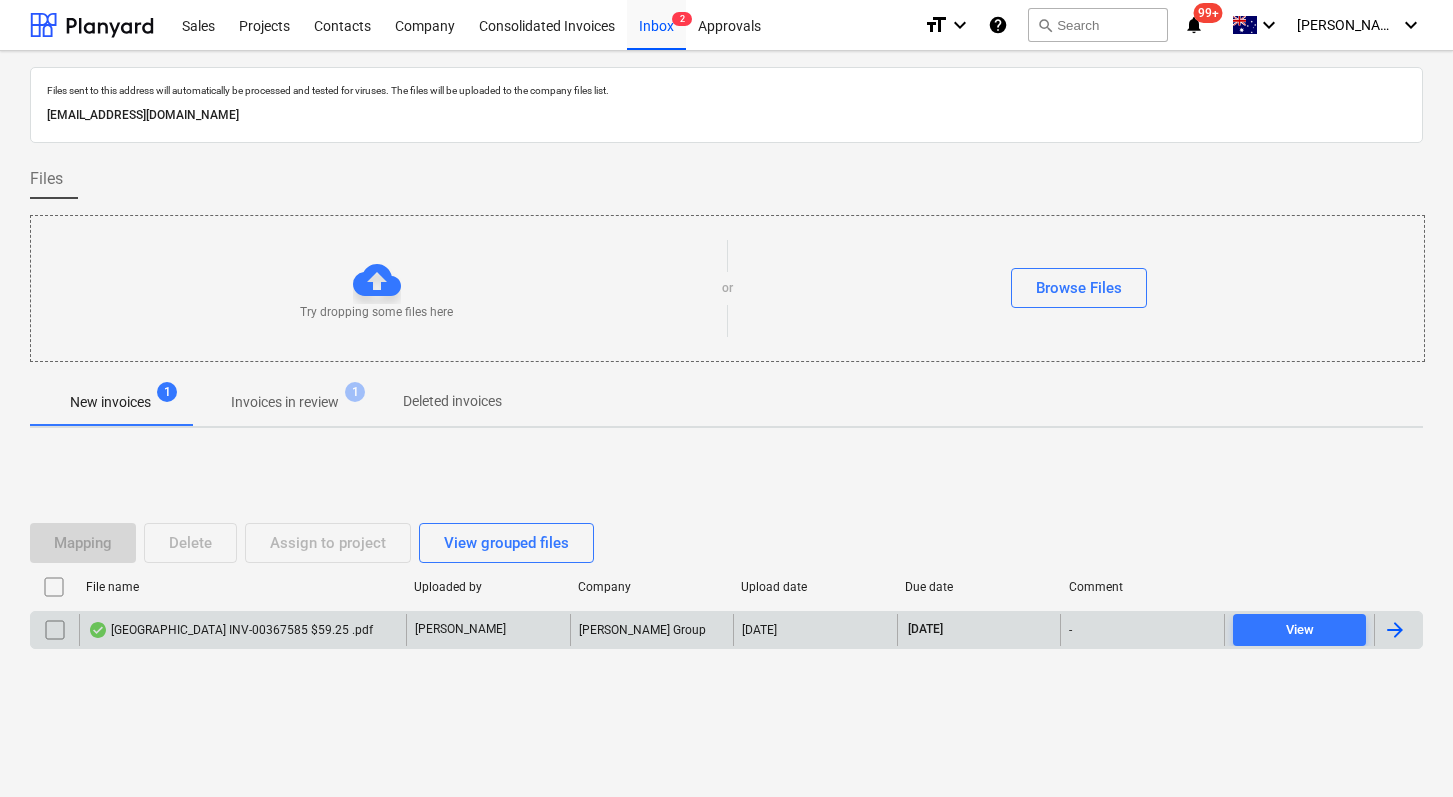 click at bounding box center (55, 630) 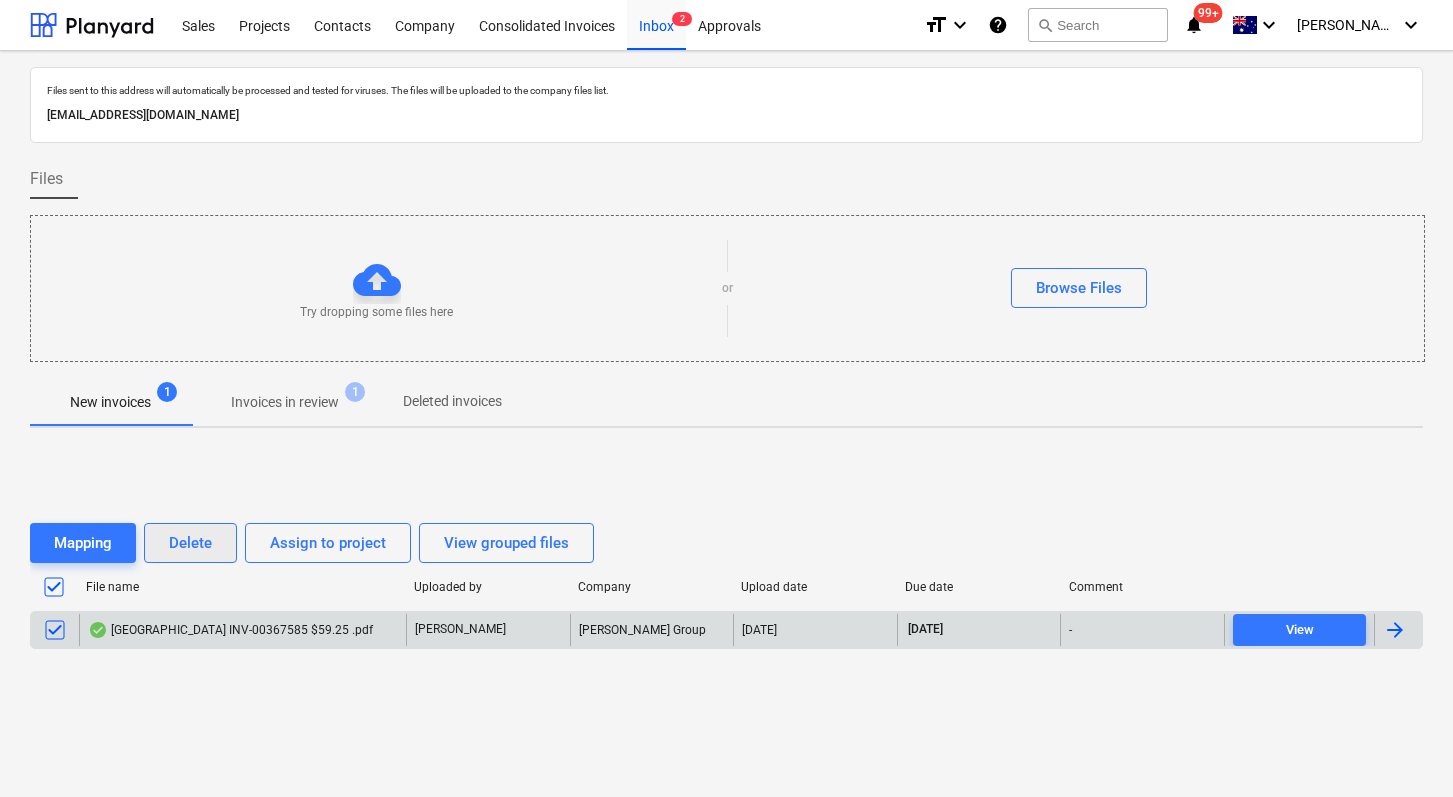 click on "Delete" at bounding box center (190, 543) 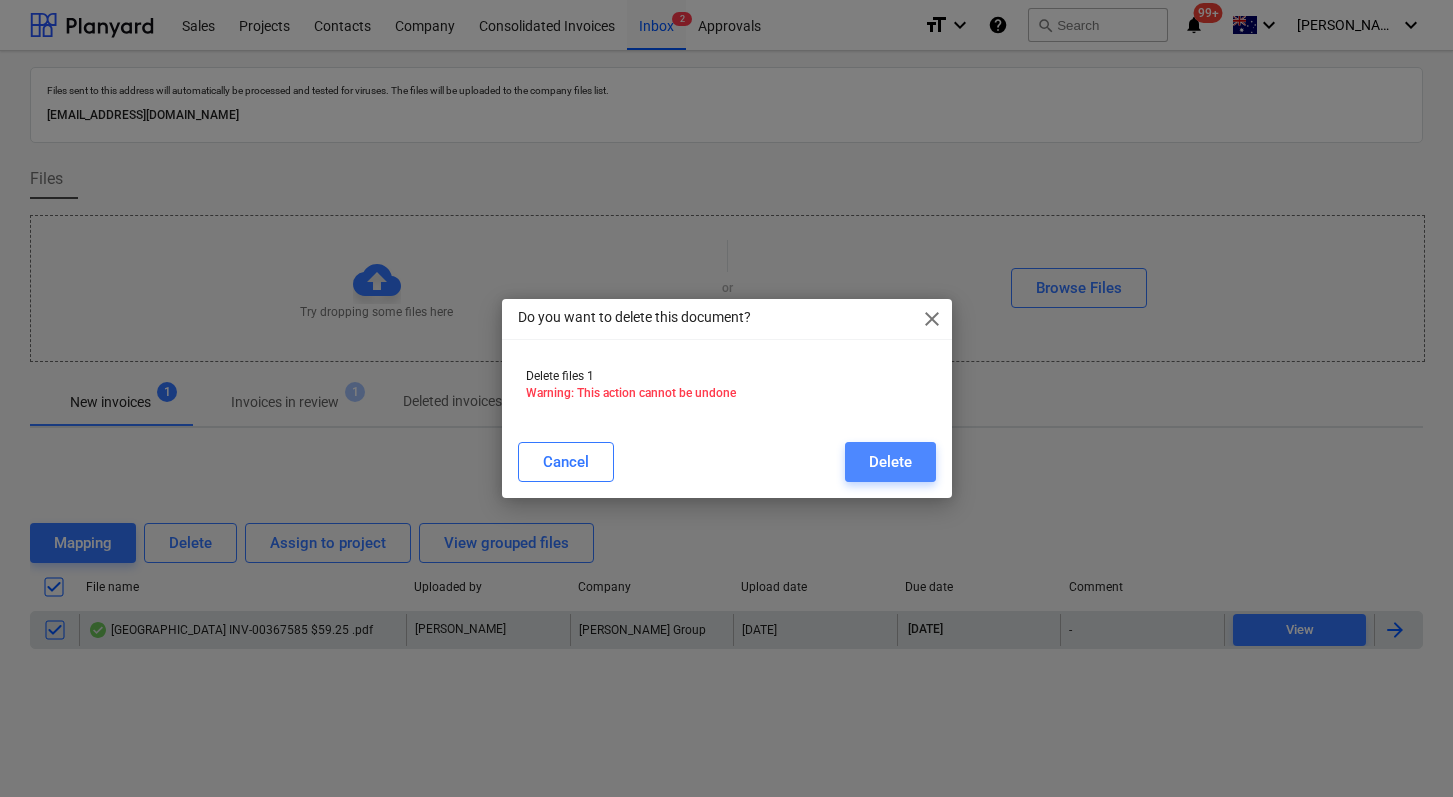 click on "Delete" at bounding box center (890, 462) 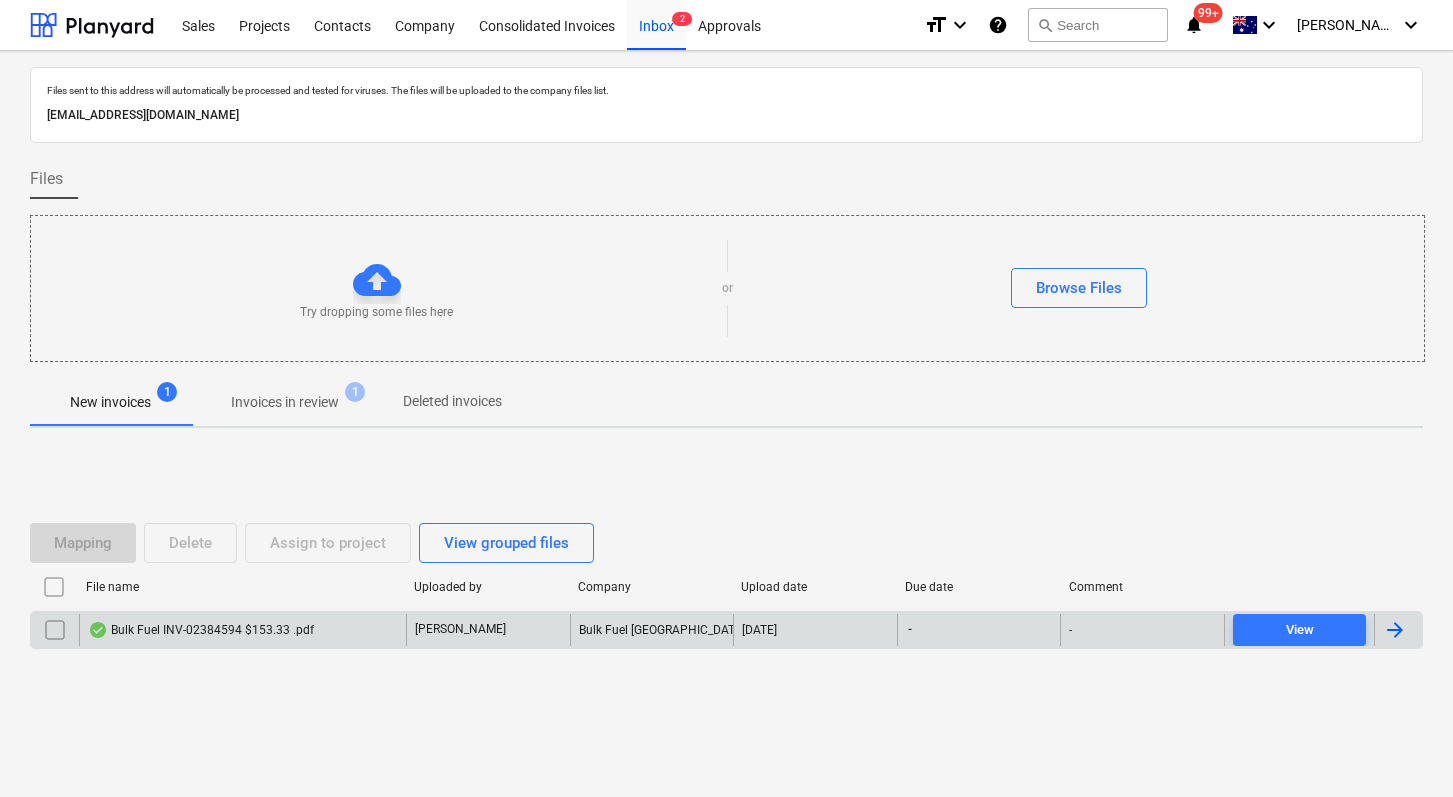 click on "Bulk Fuel INV-02384594 $153.33 .pdf" at bounding box center (201, 630) 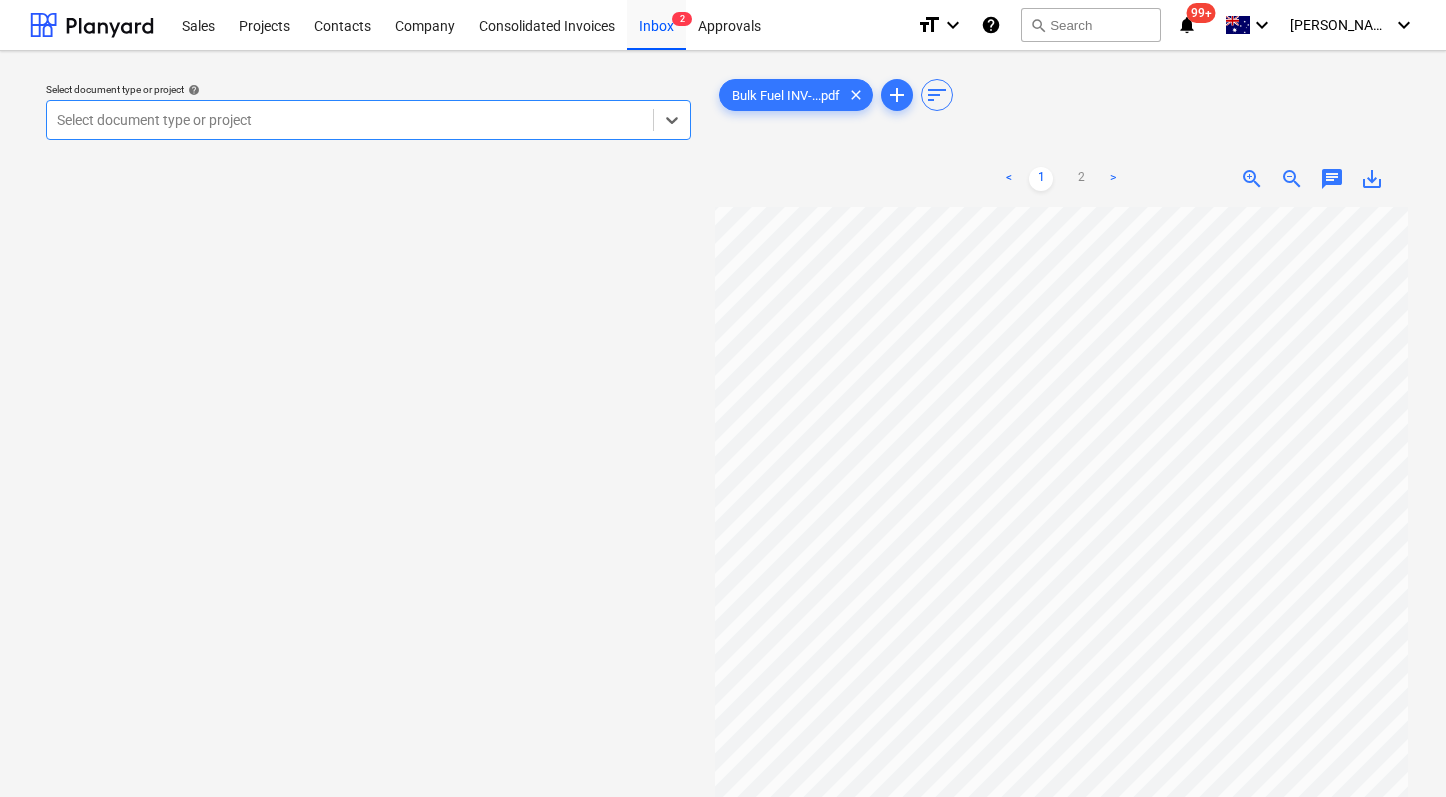 scroll, scrollTop: 0, scrollLeft: 27, axis: horizontal 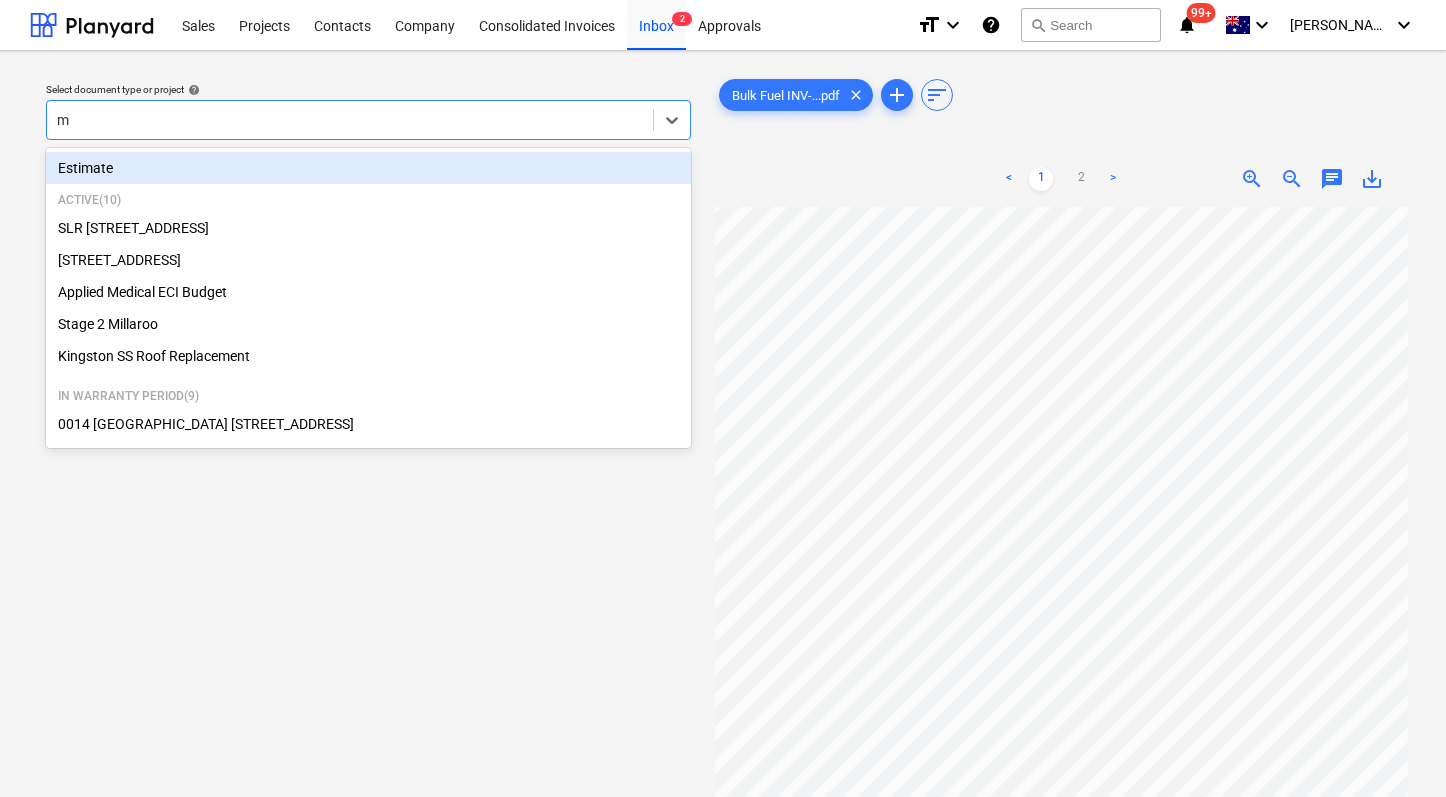 type on "mi" 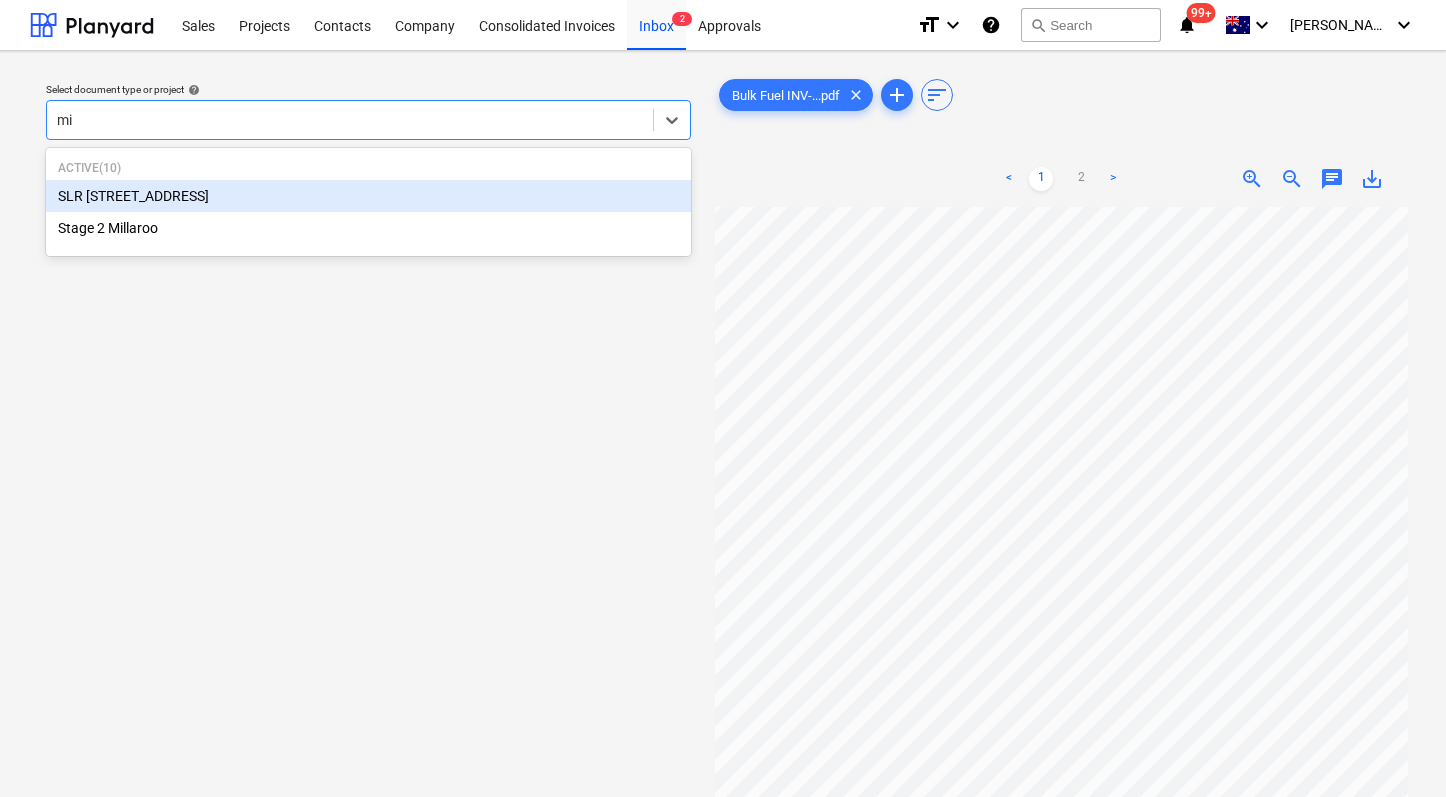 click on "SLR [STREET_ADDRESS]" at bounding box center (368, 196) 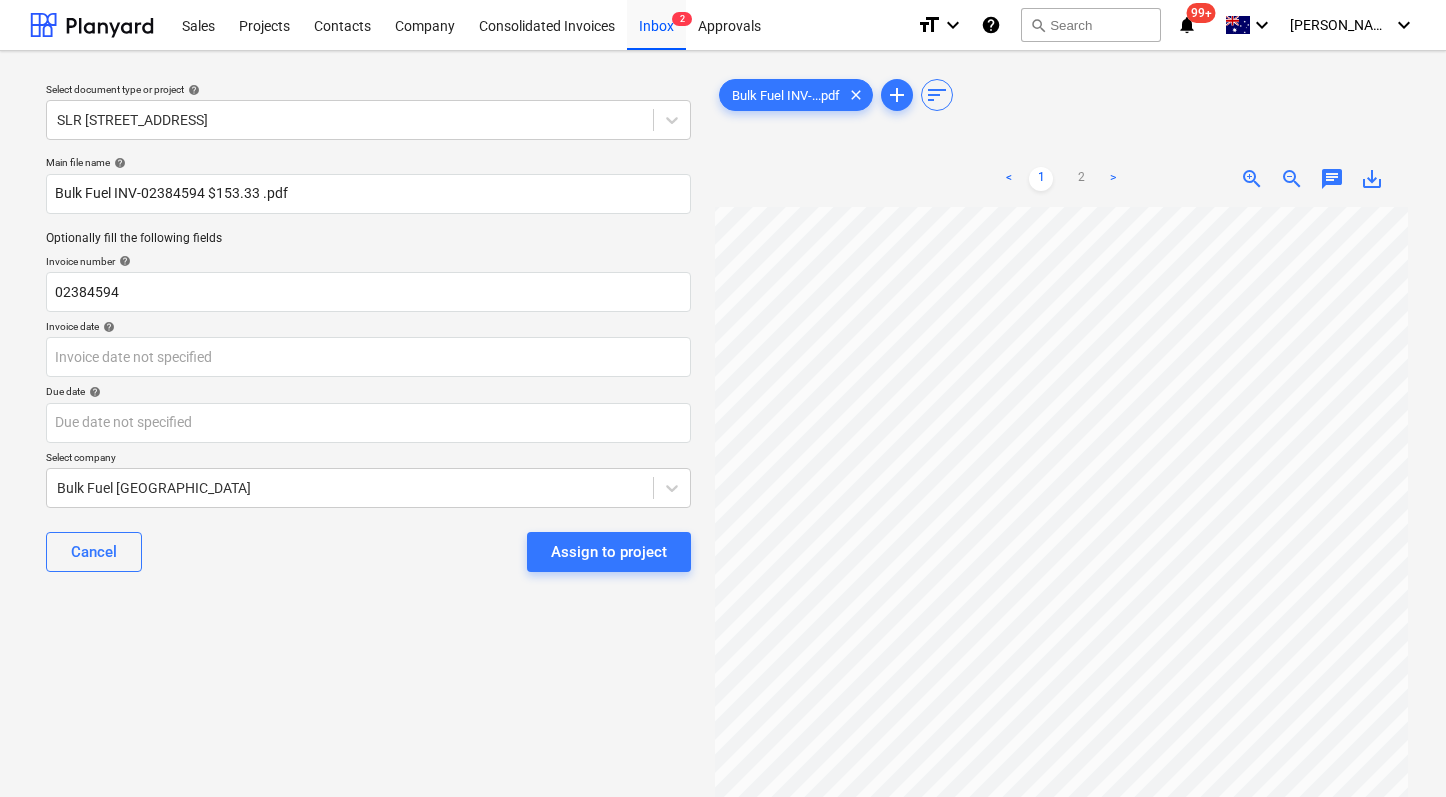 scroll, scrollTop: 0, scrollLeft: 0, axis: both 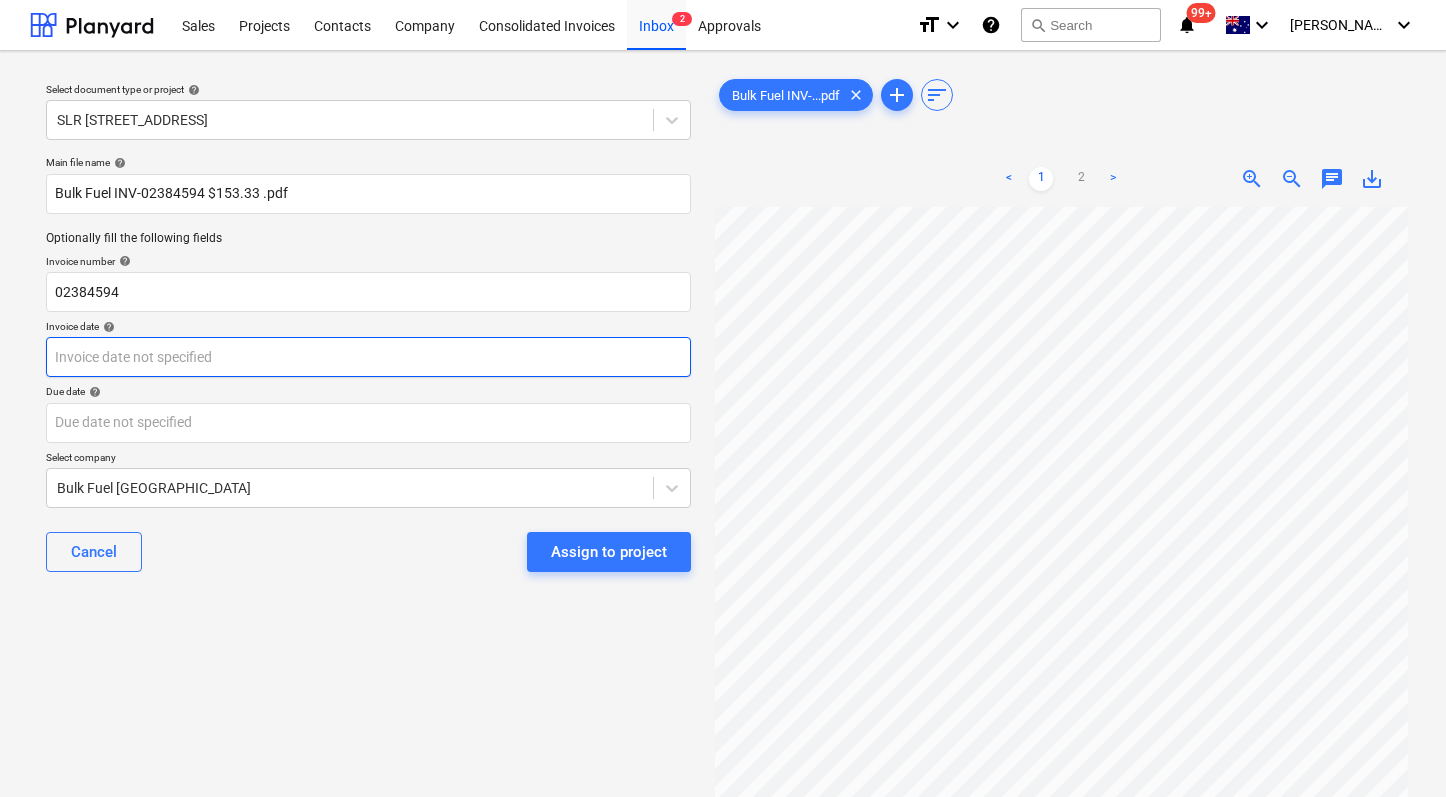 click on "Sales Projects Contacts Company Consolidated Invoices Inbox 2 Approvals format_size keyboard_arrow_down help search Search notifications 99+ keyboard_arrow_down [PERSON_NAME] keyboard_arrow_down Select document type or project help SLR 2 Millaroo Drive Main file name help Bulk Fuel INV-02384594 $153.33 .pdf Optionally fill the following fields Invoice number help 02384594 Invoice date help Press the down arrow key to interact with the calendar and
select a date. Press the question mark key to get the keyboard shortcuts for changing dates. Due date help Press the down arrow key to interact with the calendar and
select a date. Press the question mark key to get the keyboard shortcuts for changing dates. Select company Bulk Fuel Australia   Cancel Assign to project Bulk Fuel INV-...pdf clear add sort < 1 2 > zoom_in zoom_out chat 0 save_alt" at bounding box center (723, 398) 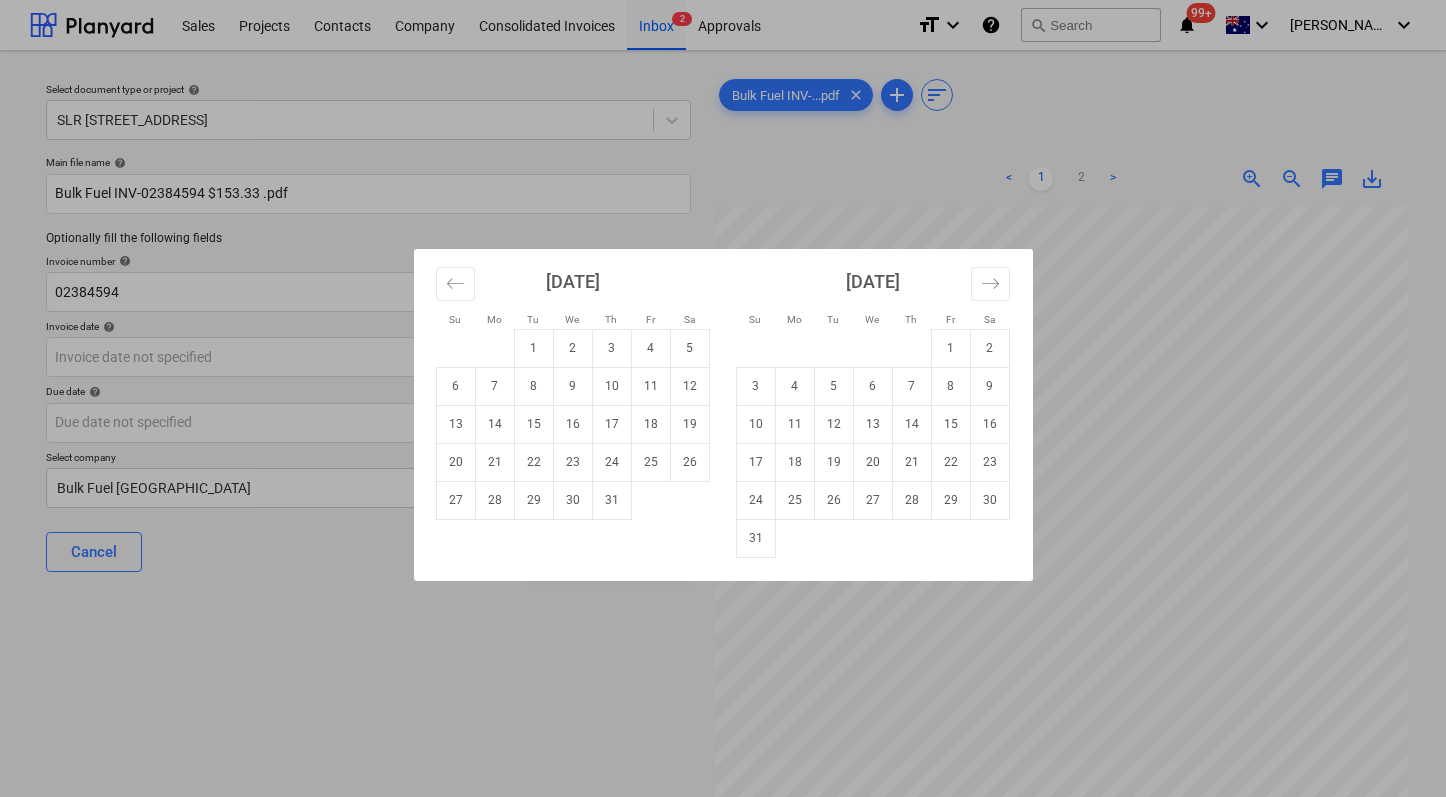 drag, startPoint x: 489, startPoint y: 263, endPoint x: 494, endPoint y: 289, distance: 26.476404 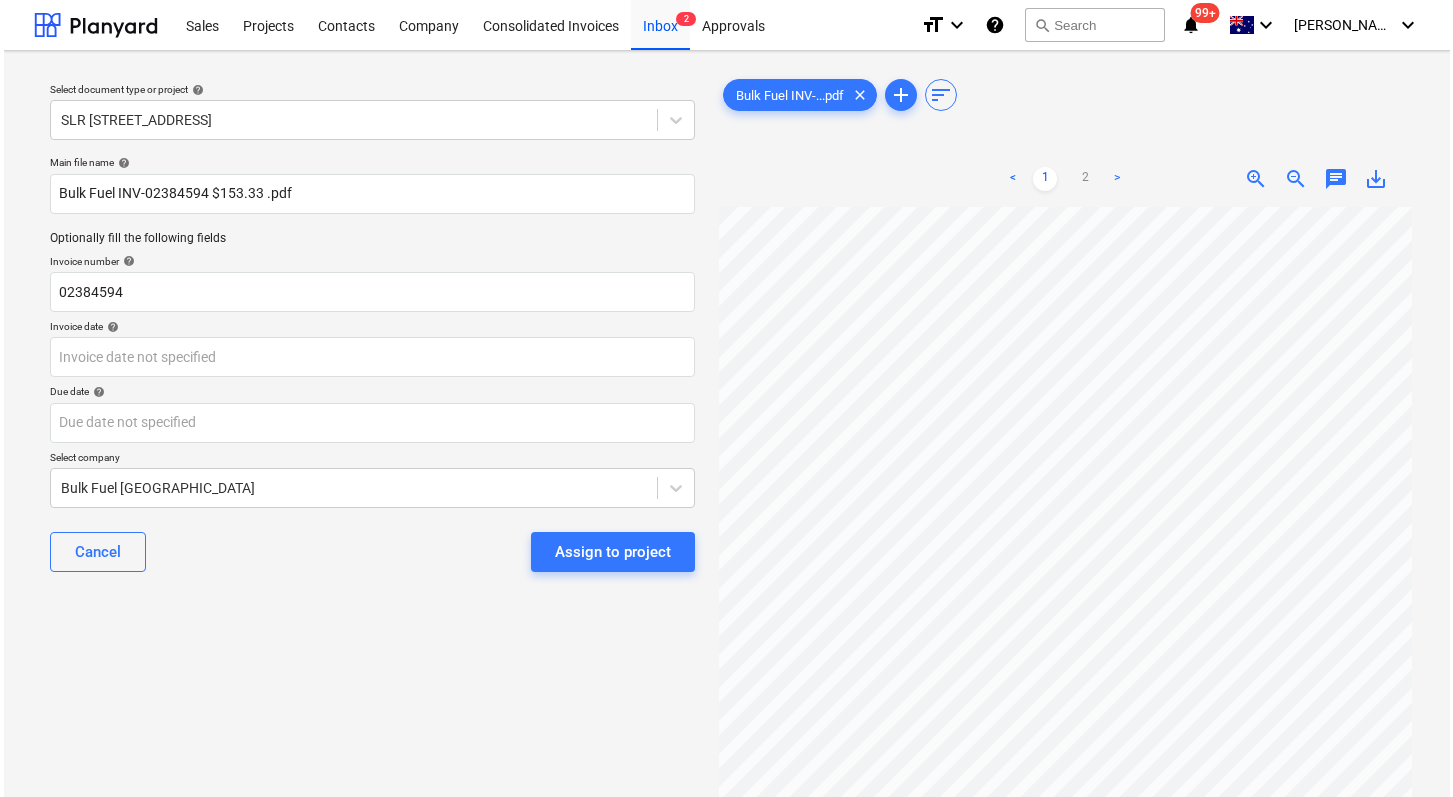 scroll, scrollTop: 2, scrollLeft: 0, axis: vertical 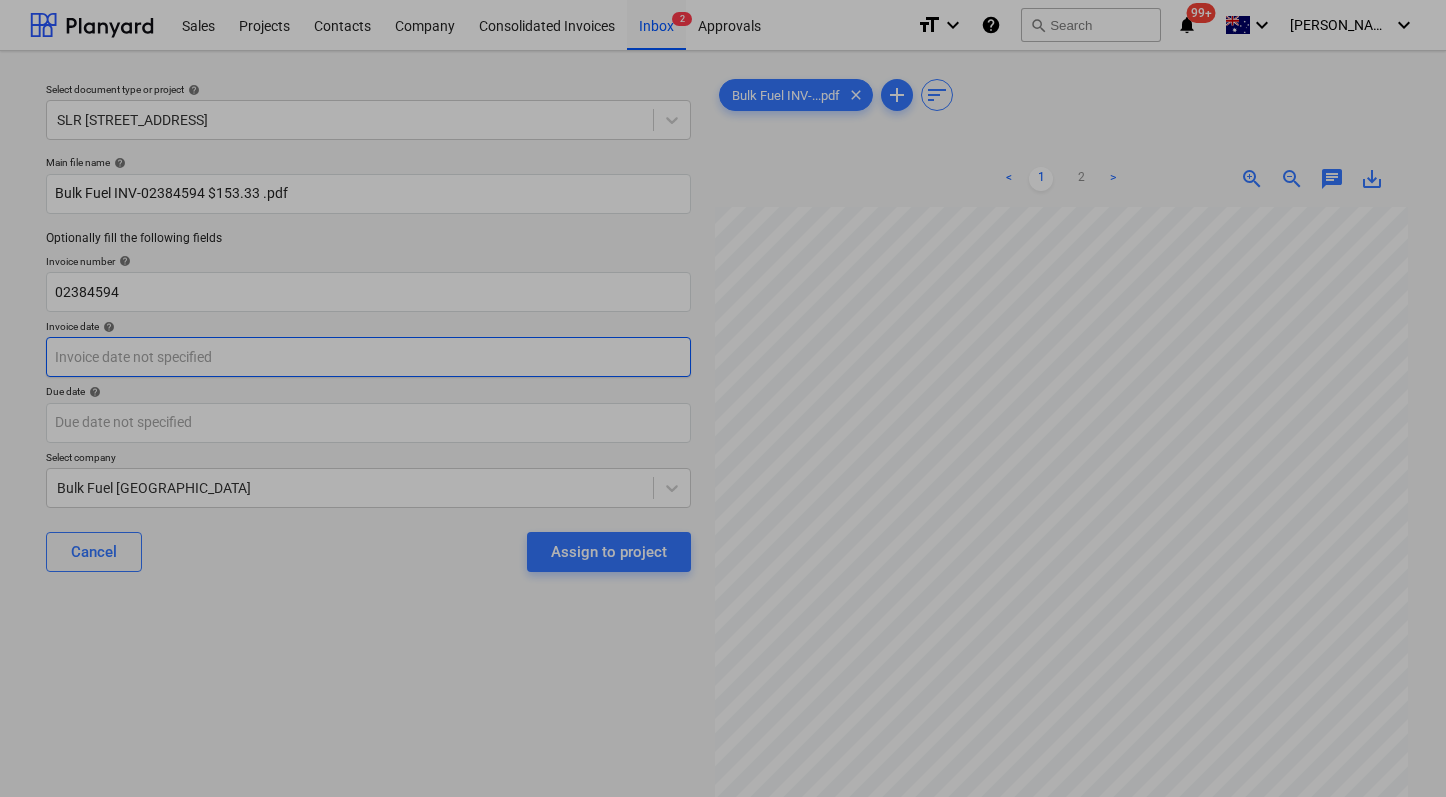 click on "Sales Projects Contacts Company Consolidated Invoices Inbox 2 Approvals format_size keyboard_arrow_down help search Search notifications 99+ keyboard_arrow_down [PERSON_NAME] keyboard_arrow_down Select document type or project help SLR 2 Millaroo Drive Main file name help Bulk Fuel INV-02384594 $153.33 .pdf Optionally fill the following fields Invoice number help 02384594 Invoice date help Press the down arrow key to interact with the calendar and
select a date. Press the question mark key to get the keyboard shortcuts for changing dates. Due date help Press the down arrow key to interact with the calendar and
select a date. Press the question mark key to get the keyboard shortcuts for changing dates. Select company Bulk Fuel Australia   Cancel Assign to project Bulk Fuel INV-...pdf clear add sort < 1 2 > zoom_in zoom_out chat 0 save_alt
Su Mo Tu We Th Fr Sa Su Mo Tu We Th Fr Sa [DATE] 1 2 3 4 5 6 7 8 9 10 11 12 13 14 15 16 17 18 19 20 21 22 23 24 25 26 27 28 29 [DATE] 1 2 3 4 5 6 7" at bounding box center [723, 398] 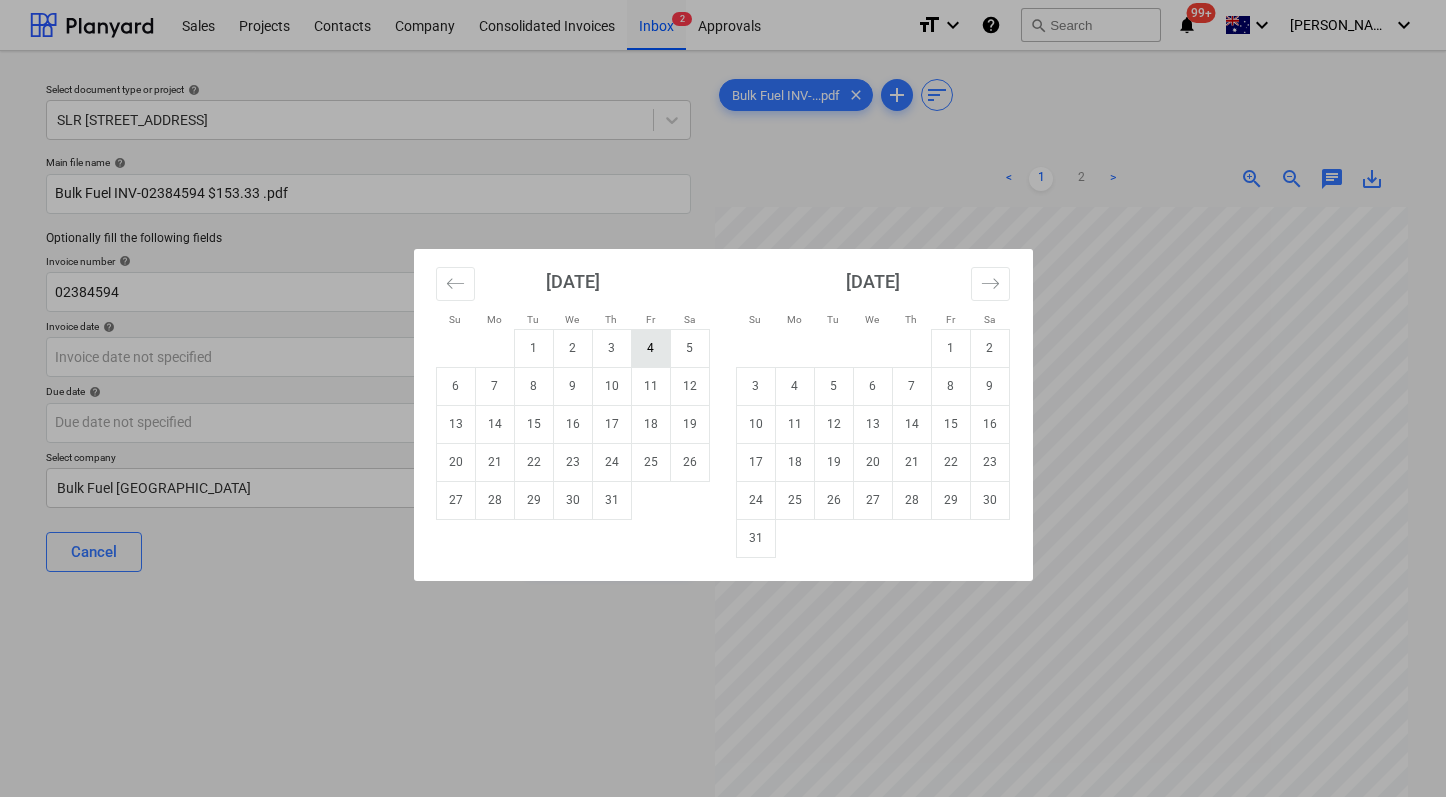 click on "4" at bounding box center (650, 348) 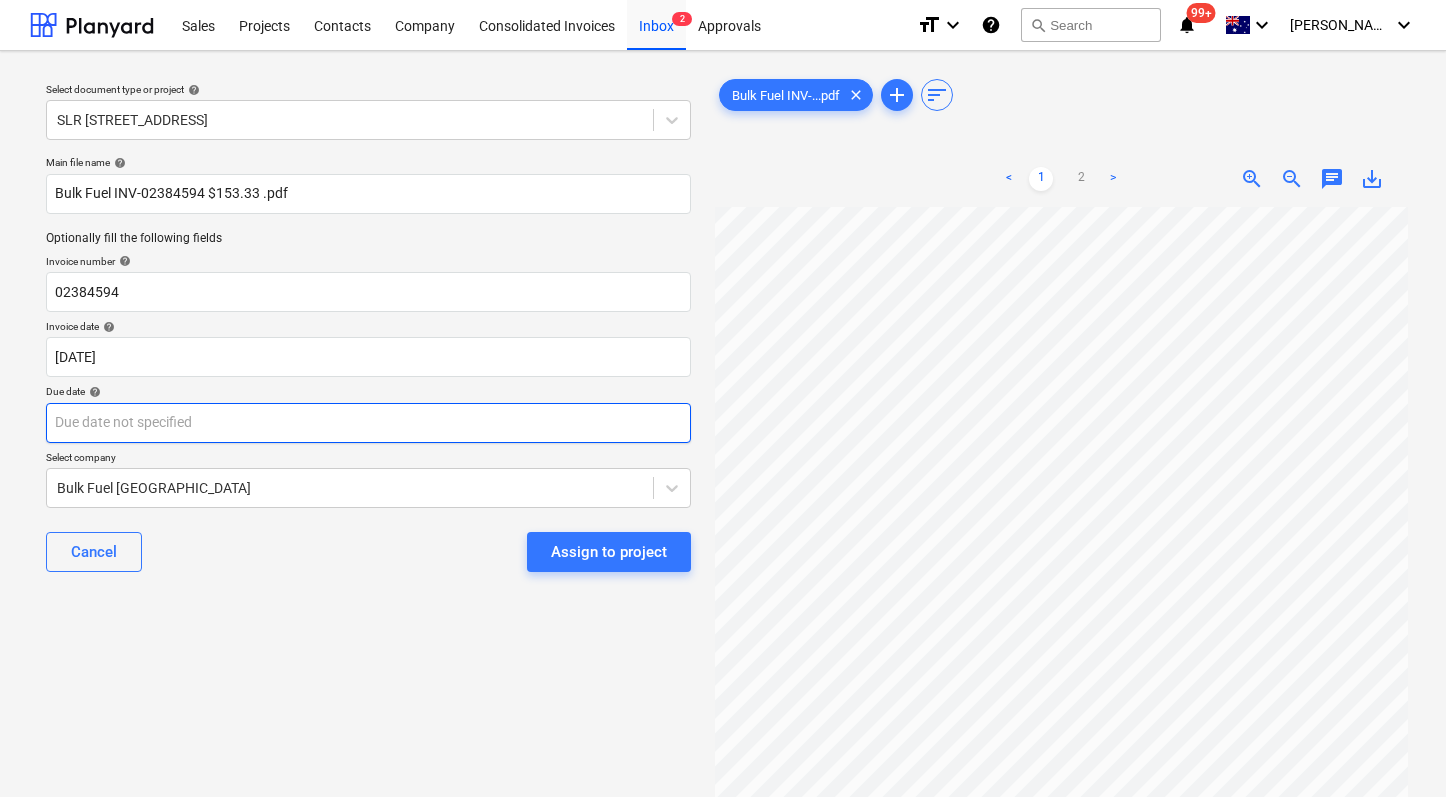 click on "Sales Projects Contacts Company Consolidated Invoices Inbox 2 Approvals format_size keyboard_arrow_down help search Search notifications 99+ keyboard_arrow_down [PERSON_NAME] keyboard_arrow_down Select document type or project help SLR 2 Millaroo Drive Main file name help Bulk Fuel INV-02384594 $153.33 .pdf Optionally fill the following fields Invoice number help 02384594 Invoice date help [DATE] 04.07.2025 Press the down arrow key to interact with the calendar and
select a date. Press the question mark key to get the keyboard shortcuts for changing dates. Due date help Press the down arrow key to interact with the calendar and
select a date. Press the question mark key to get the keyboard shortcuts for changing dates. Select company Bulk Fuel Australia   Cancel Assign to project Bulk Fuel INV-...pdf clear add sort < 1 2 > zoom_in zoom_out chat 0 save_alt" at bounding box center (723, 398) 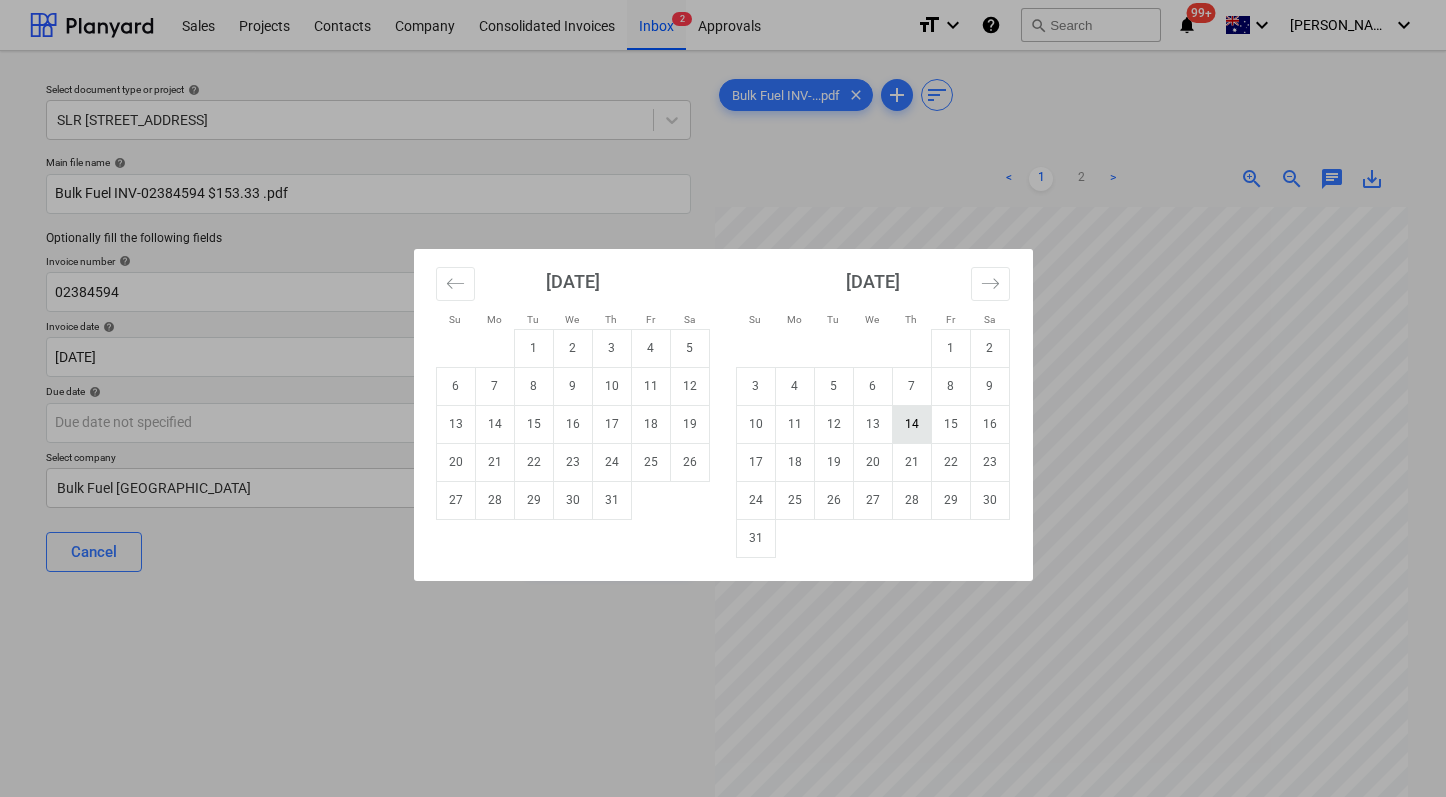 click on "14" at bounding box center (911, 424) 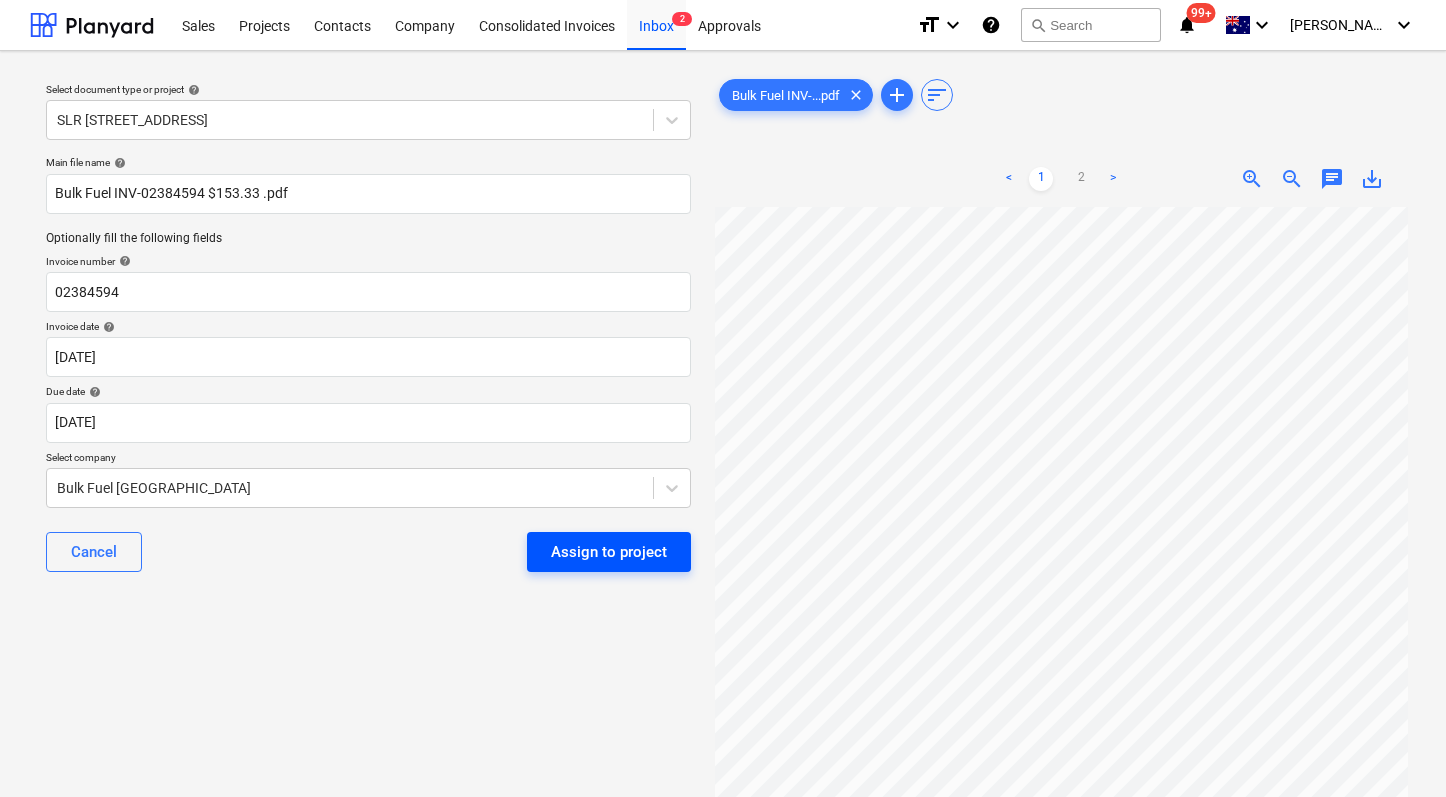 click on "Assign to project" at bounding box center (609, 552) 